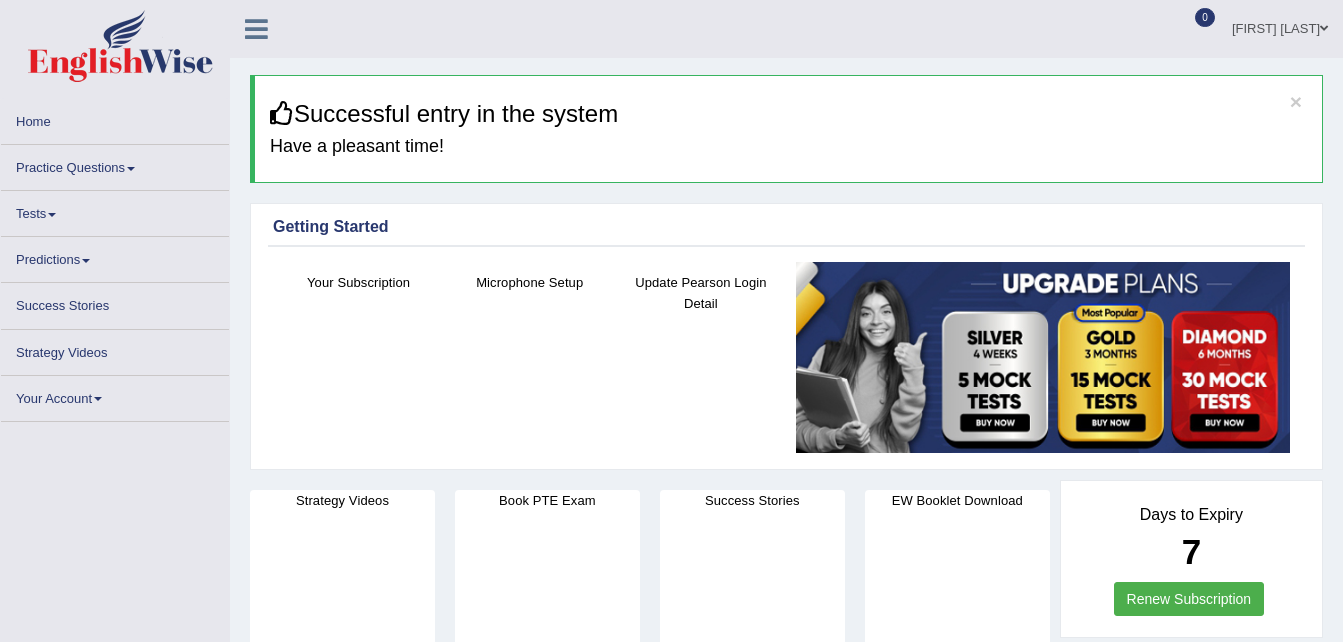 scroll, scrollTop: 0, scrollLeft: 0, axis: both 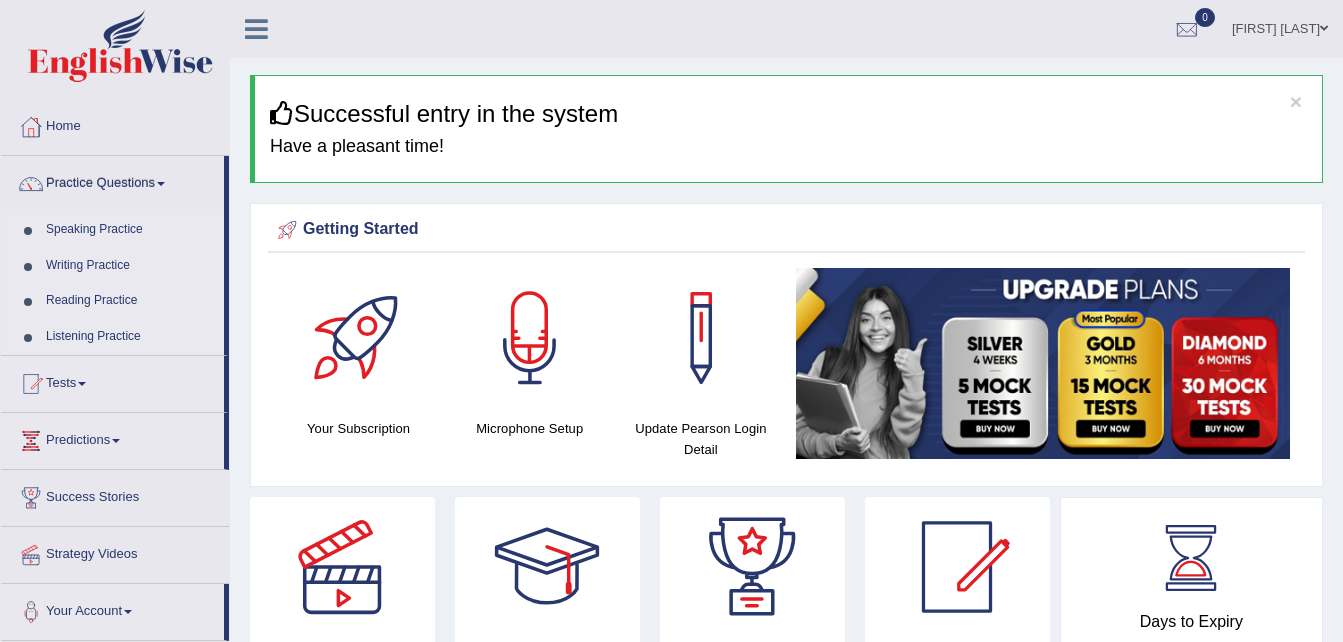 click on "Speaking Practice" at bounding box center (130, 230) 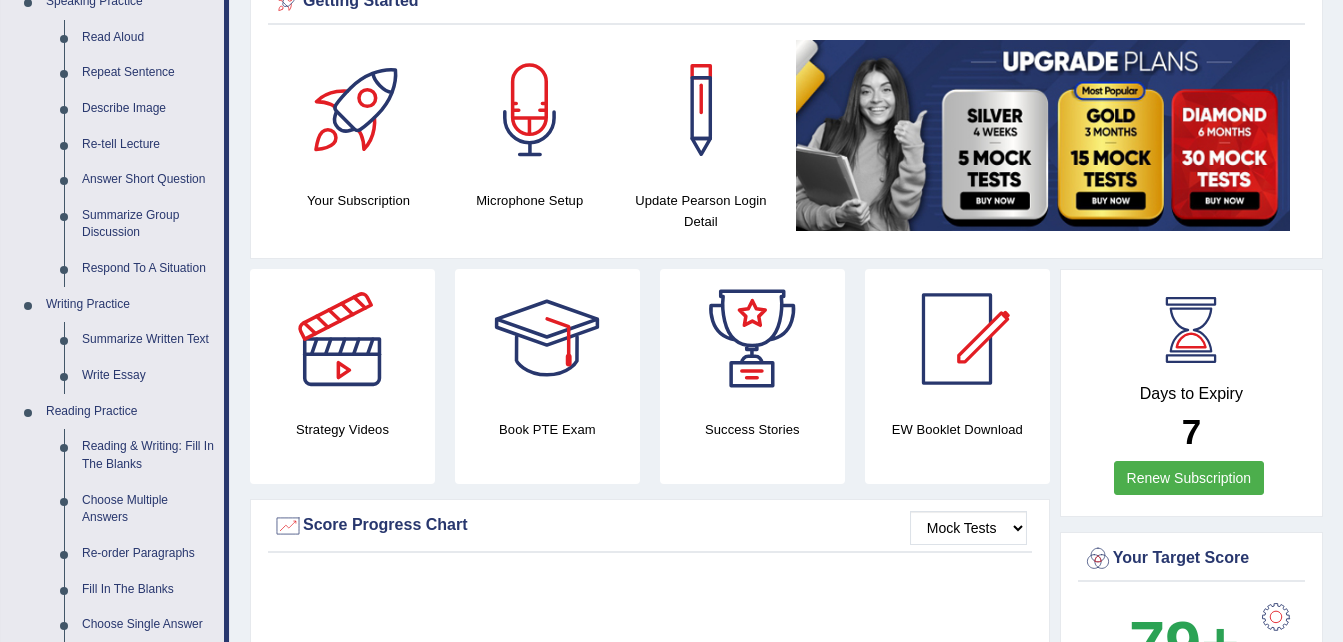 scroll, scrollTop: 240, scrollLeft: 0, axis: vertical 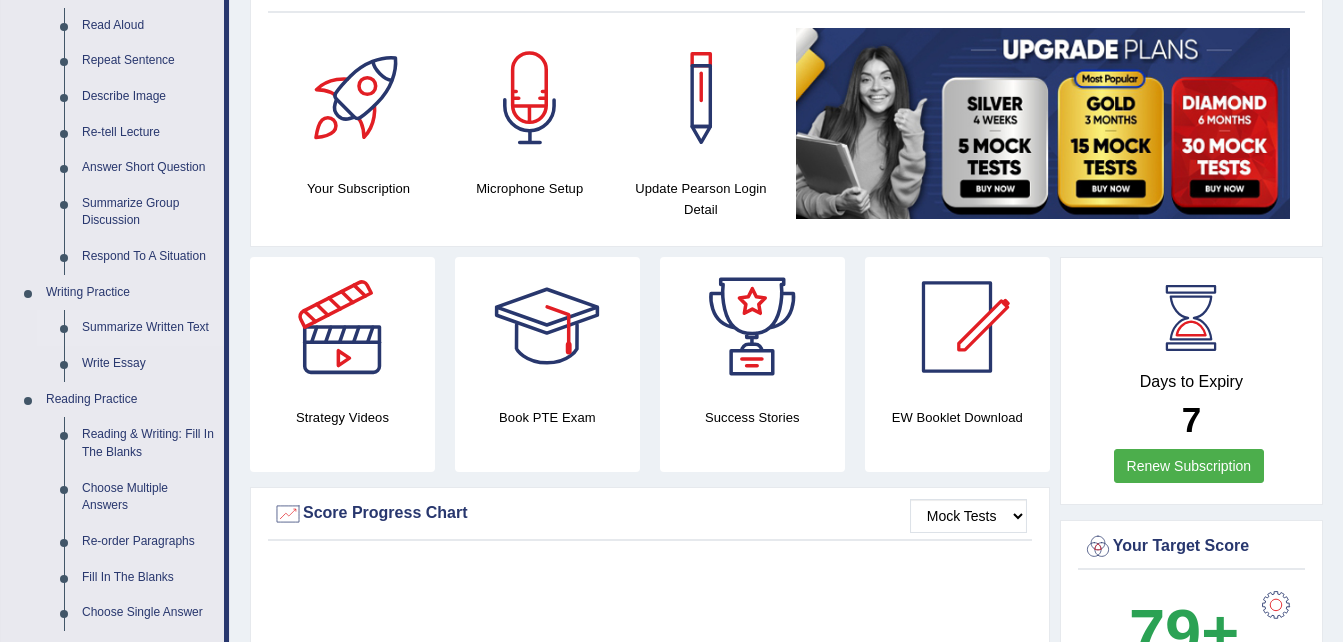click on "Summarize Written Text" at bounding box center (148, 328) 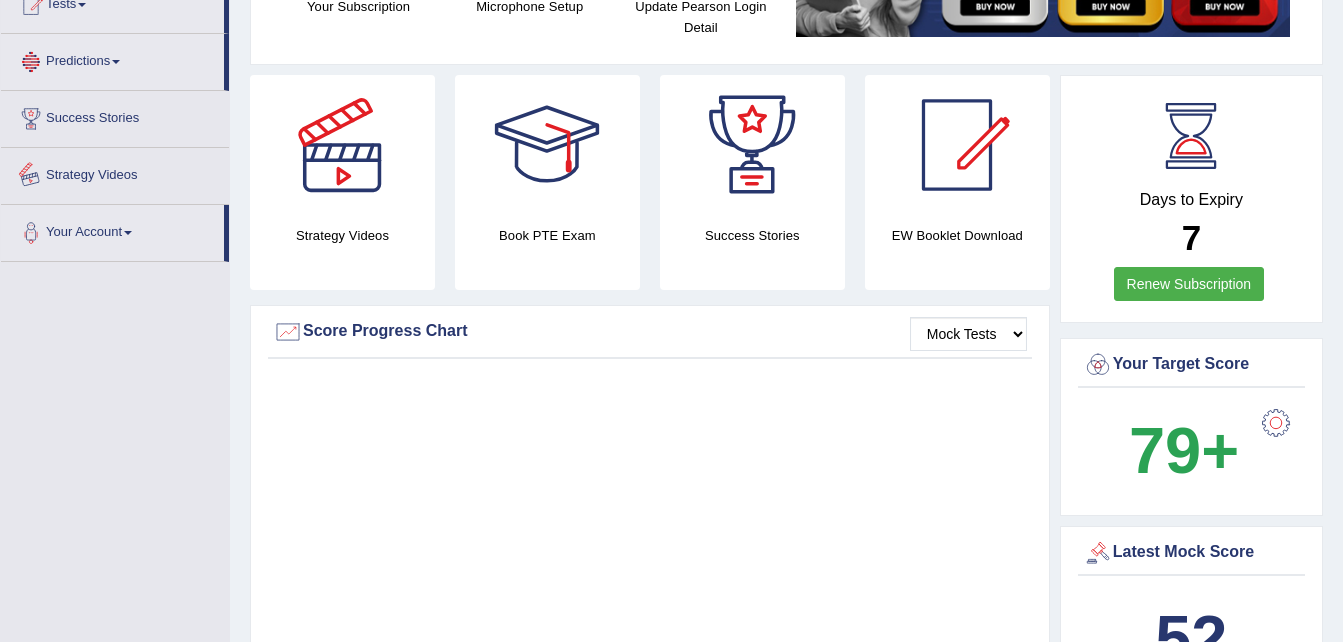 scroll, scrollTop: 1290, scrollLeft: 0, axis: vertical 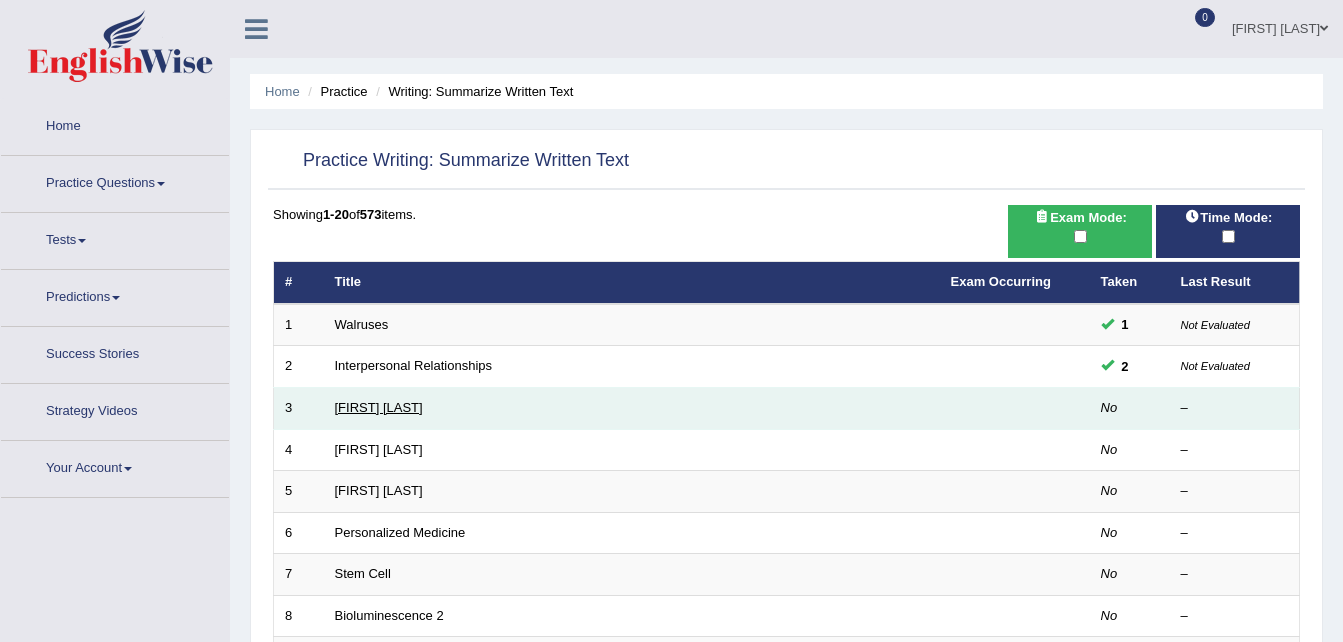click on "[FIRST] [LAST]" at bounding box center (632, 409) 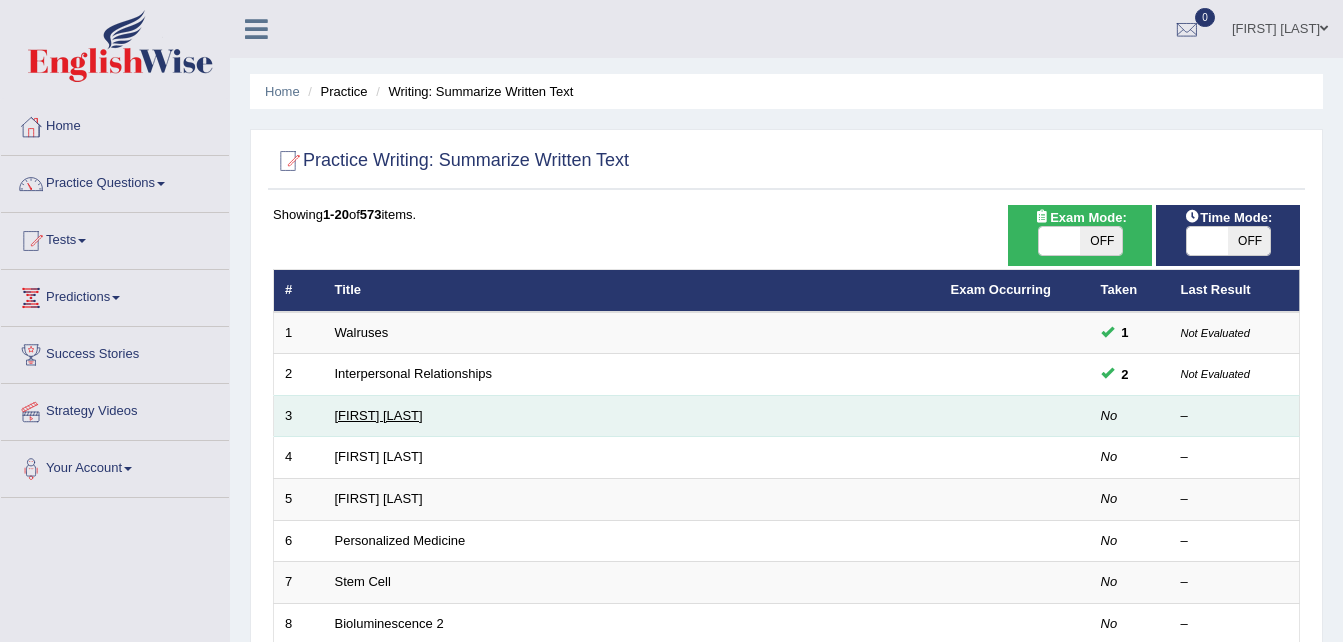 click on "Rosalid Franklin" at bounding box center (379, 415) 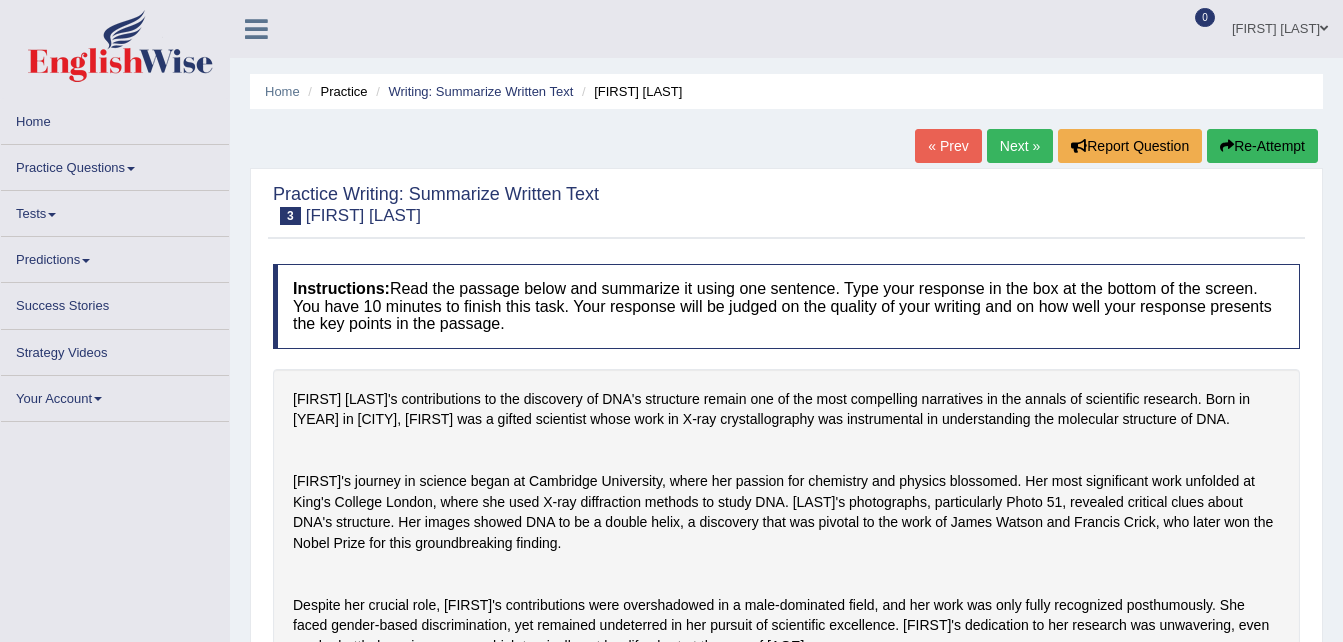 scroll, scrollTop: 0, scrollLeft: 0, axis: both 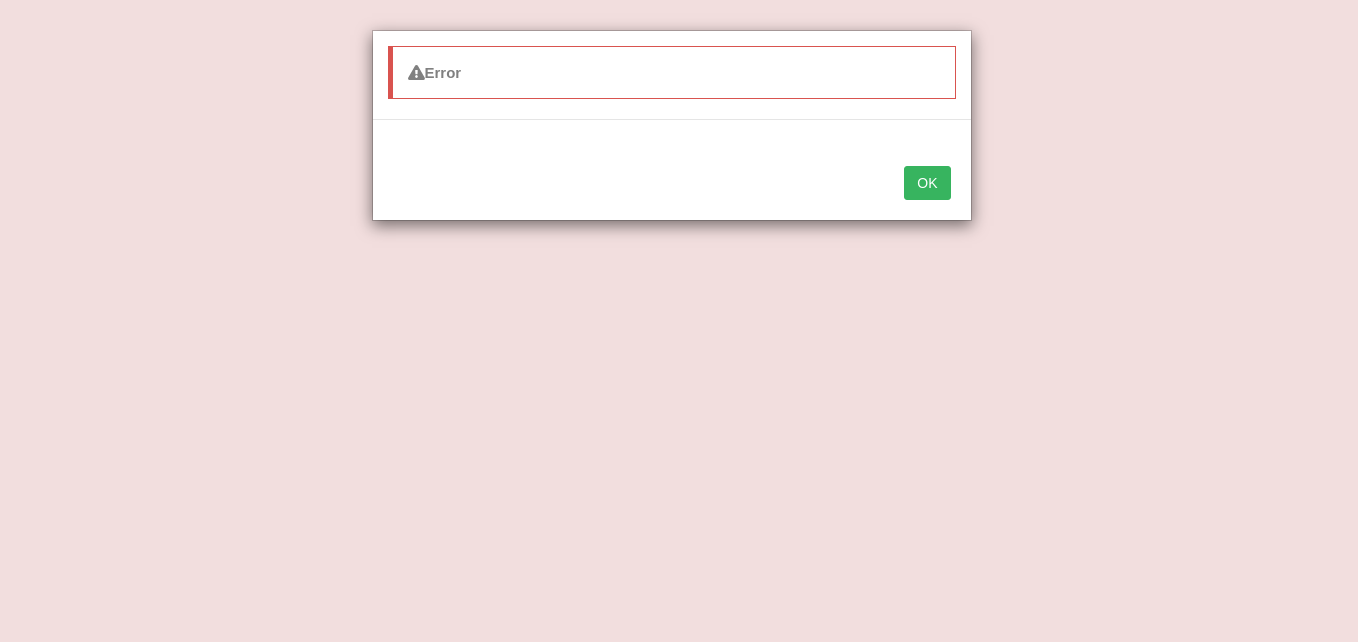 click on "OK" at bounding box center (927, 183) 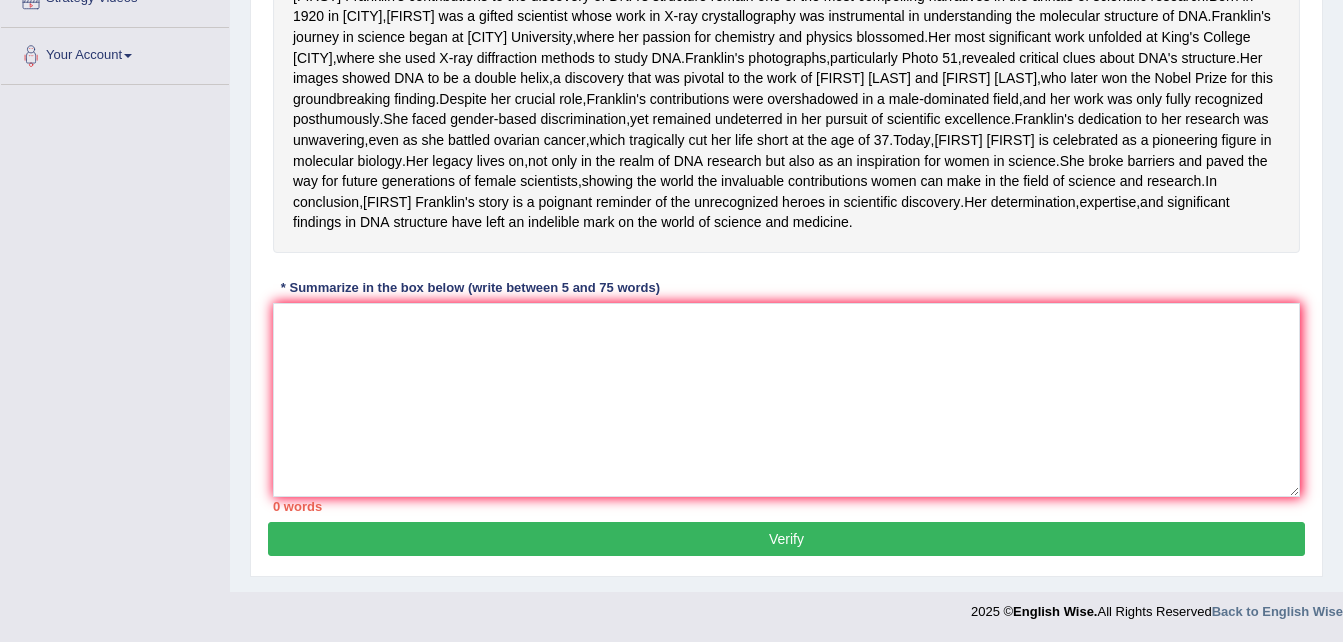scroll, scrollTop: 536, scrollLeft: 0, axis: vertical 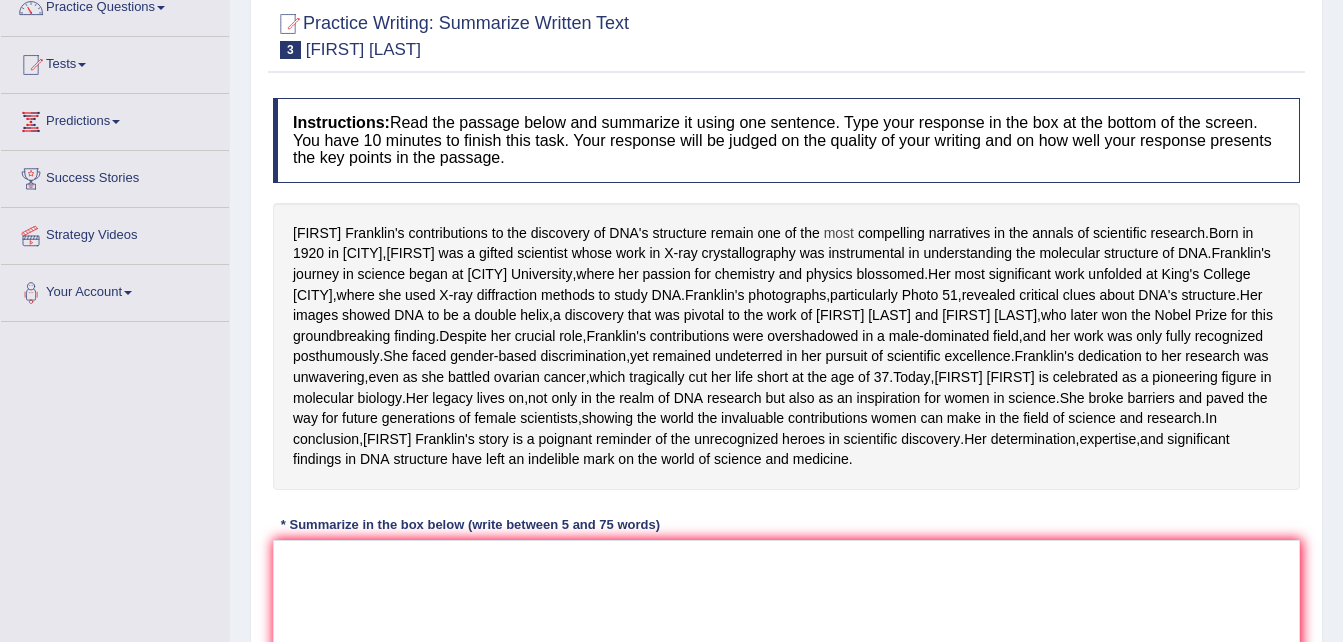 drag, startPoint x: 848, startPoint y: 221, endPoint x: 850, endPoint y: 233, distance: 12.165525 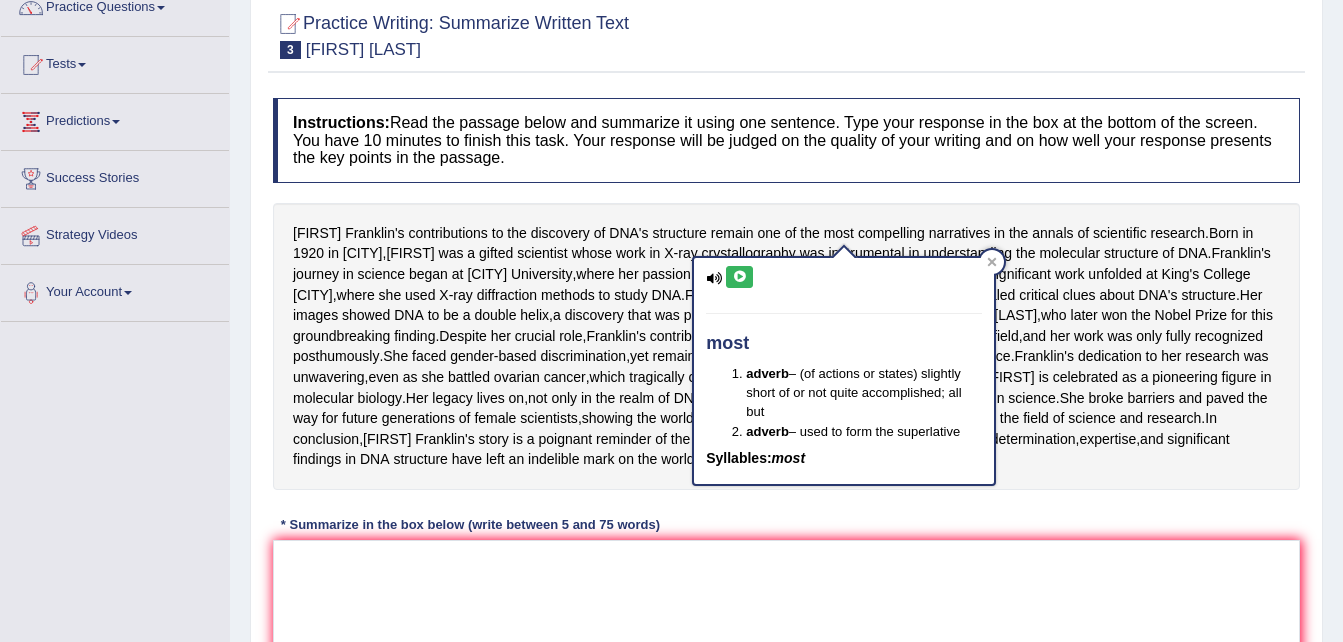 click on "Instructions:  Read the passage below and summarize it using one sentence. Type your response in the box at the bottom of the screen. You have 10 minutes to finish this task. Your response will be judged on the quality of your writing and on how well your response presents the key points in the passage.
Rosalind   Franklin's   contributions   to   the   discovery   of   DNA's   structure   remain   one   of   the   most   compelling   narratives   in   the   annals   of   scientific   research .  Born   in   1920   in   London ,  Franklin   was   a   gifted   scientist   whose   work   in   X - ray   crystallography   was   instrumental   in   understanding   the   molecular   structure   of   DNA .
Franklin's   journey   in   science   began   at   Cambridge   University ,  where   her   passion   for   chemistry   and   physics   blossomed .  Her   most   significant   work   unfolded   at   King's   College   London ,  where   she   used   X - ray   diffraction   methods   to   study   DNA" at bounding box center (786, 423) 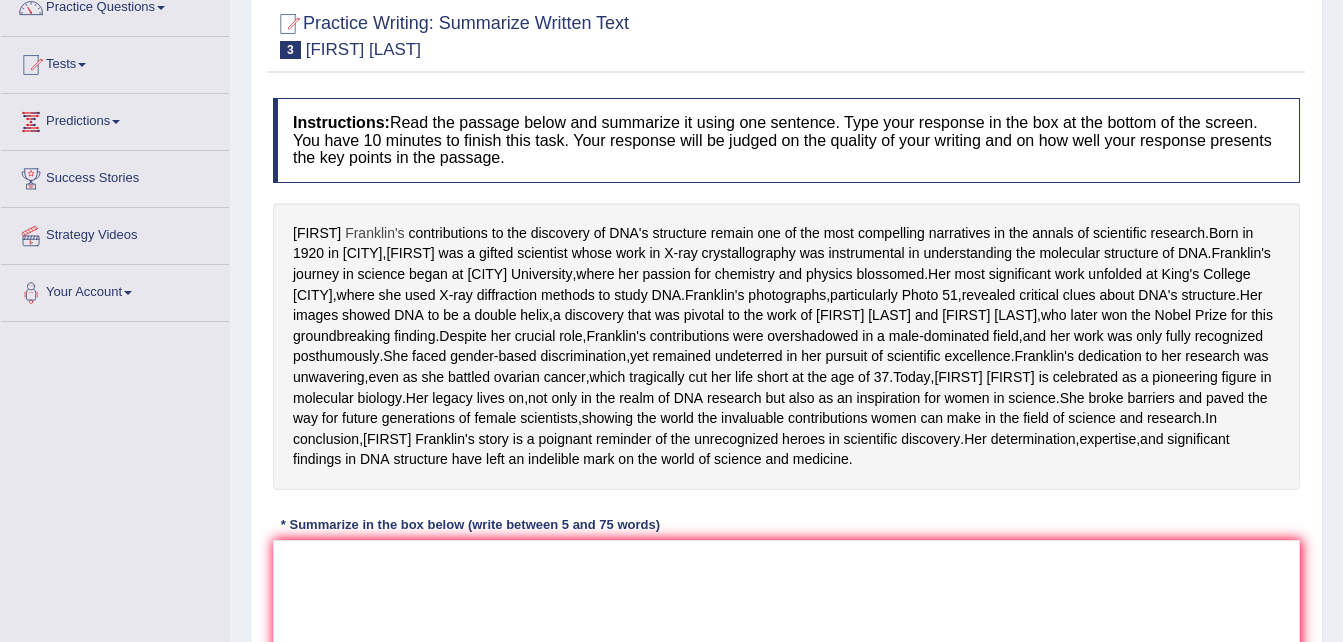 drag, startPoint x: 294, startPoint y: 231, endPoint x: 381, endPoint y: 228, distance: 87.05171 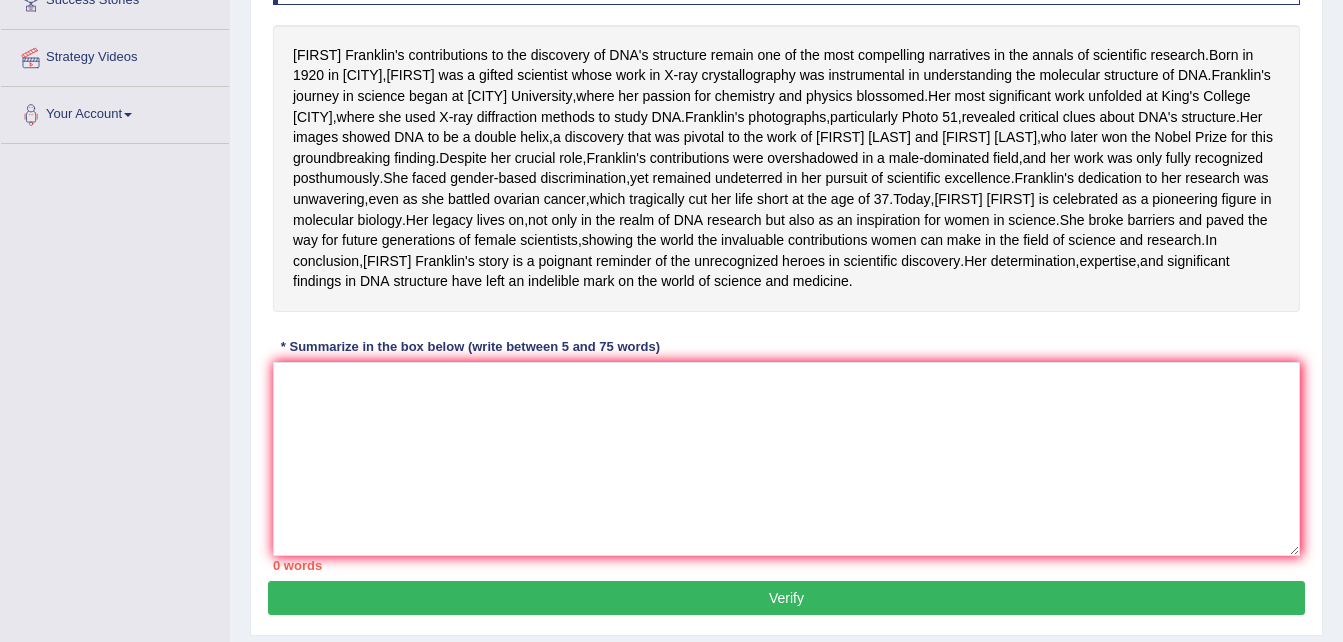 scroll, scrollTop: 376, scrollLeft: 0, axis: vertical 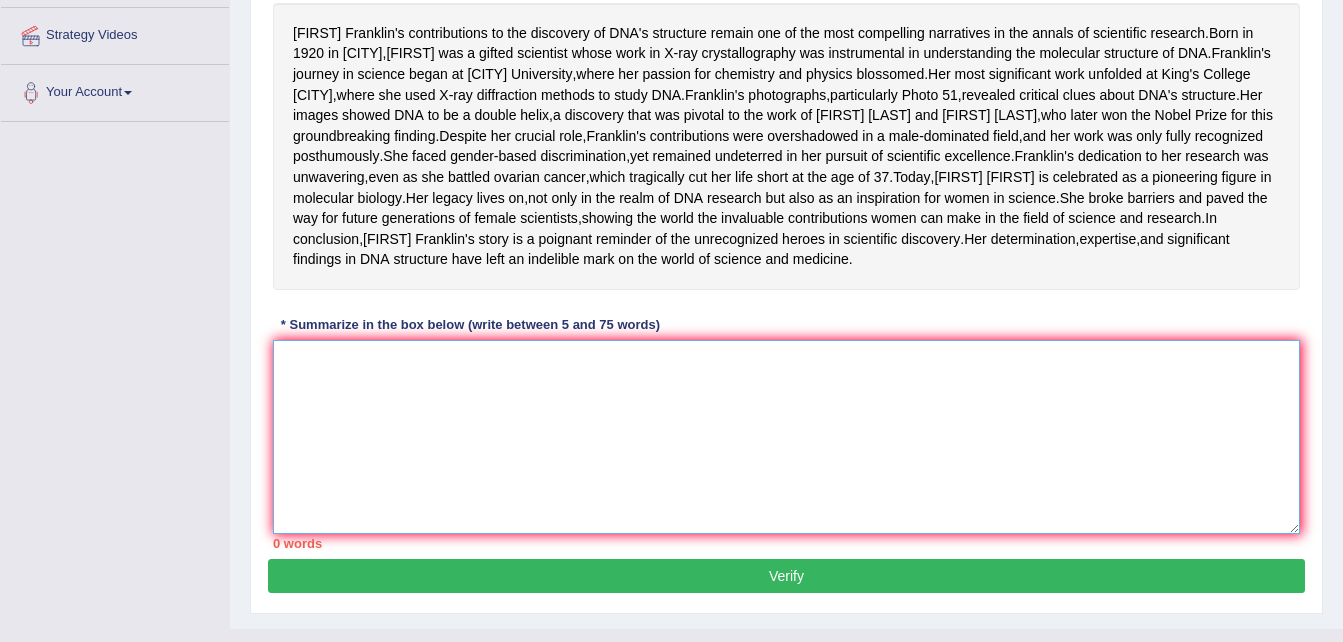 click at bounding box center [786, 437] 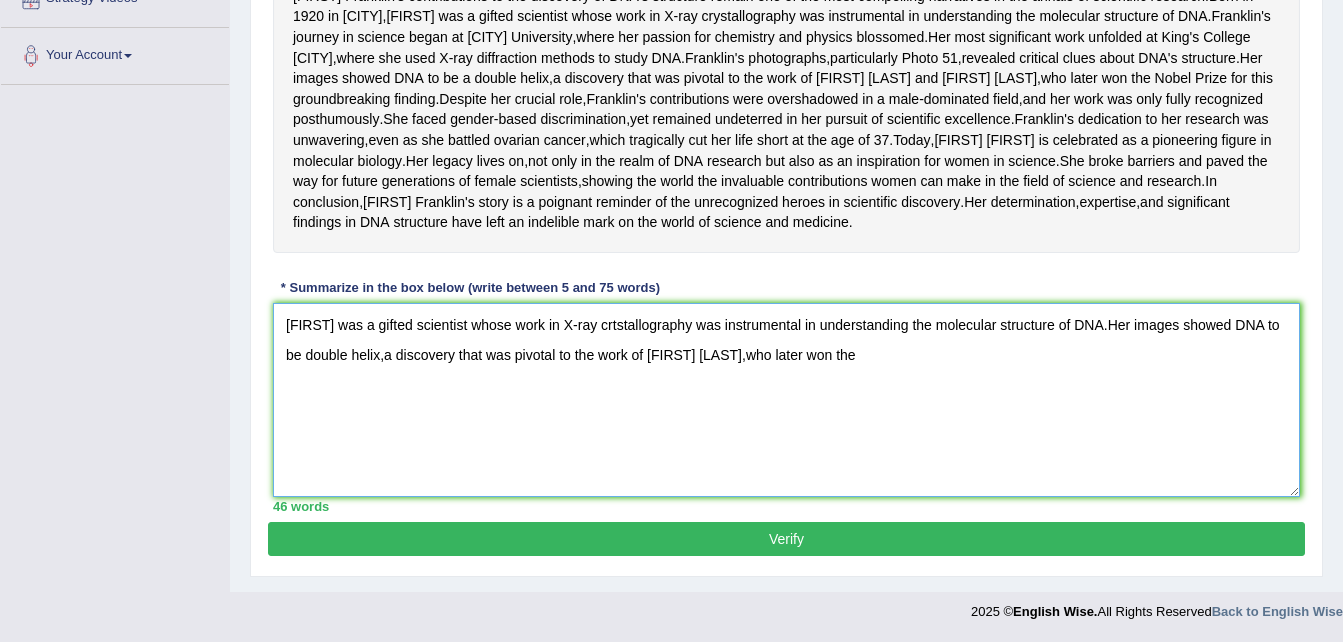 scroll, scrollTop: 536, scrollLeft: 0, axis: vertical 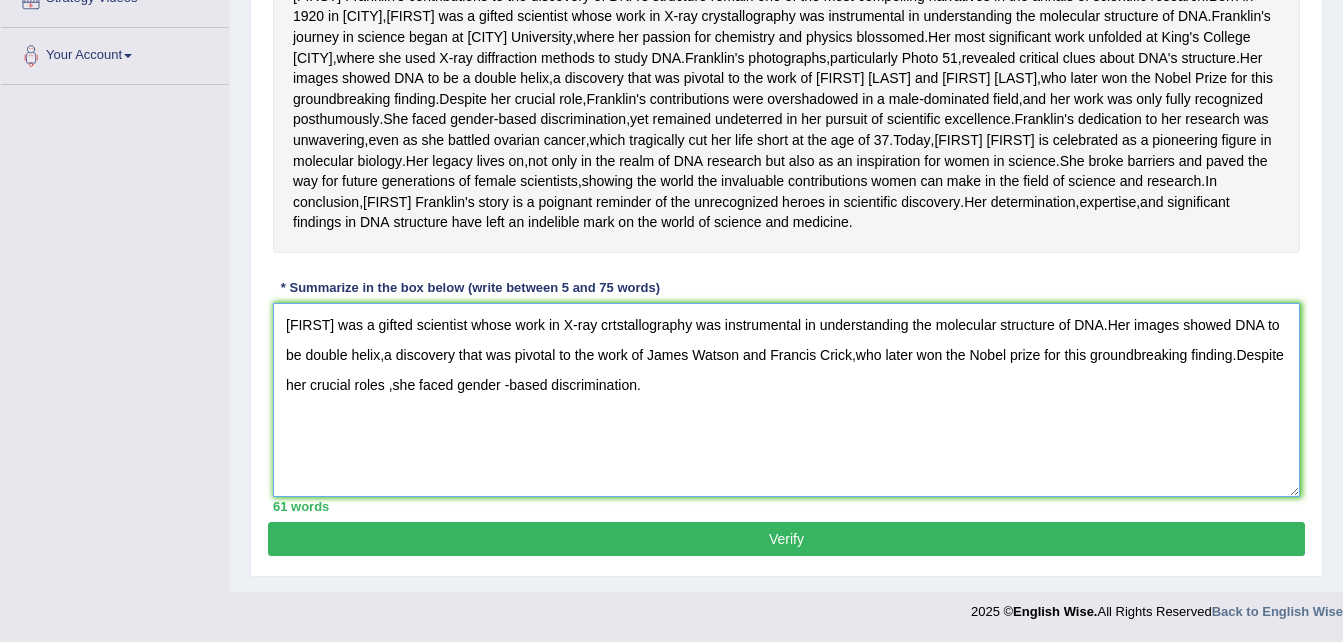 click on "Franklin was a gifted scientist whose work in X-ray crtstallography was instrumental in understanding the molecular structure of DNA.Her images showed DNA to be double helix,a discovery that was pivotal to the work of James Watson and Francis Crick,who later won the Nobel prize for this groundbreaking finding.Despite her crucial roles ,she faced gender -based discrimination." at bounding box center [786, 400] 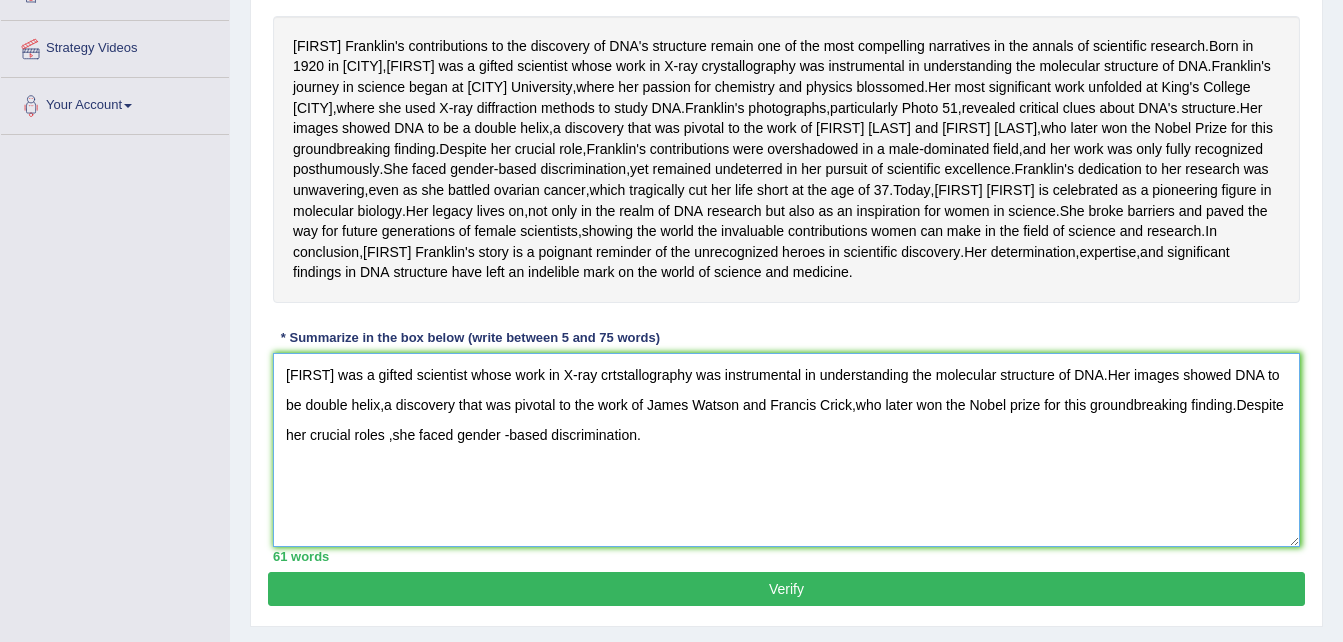 scroll, scrollTop: 243, scrollLeft: 0, axis: vertical 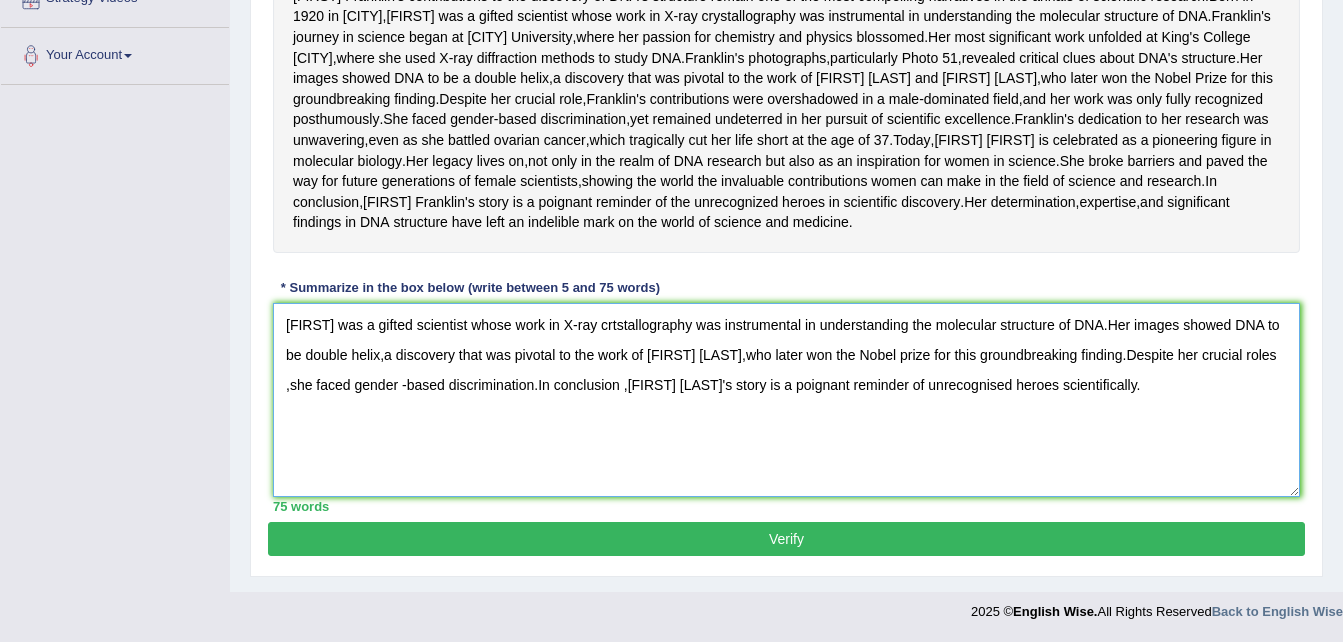 type on "Franklin was a gifted scientist whose work in X-ray crtstallography was instrumental in understanding the molecular structure of DNA.Her images showed DNA to be double helix,a discovery that was pivotal to the work of James Watson and Francis Crick,who later won the Nobel prize for this groundbreaking finding.Despite her crucial roles ,she faced gender -based discrimination.In conclusion ,Rosalind Franklin`s story is a poignant reminder of unrecognised heroes scientifically." 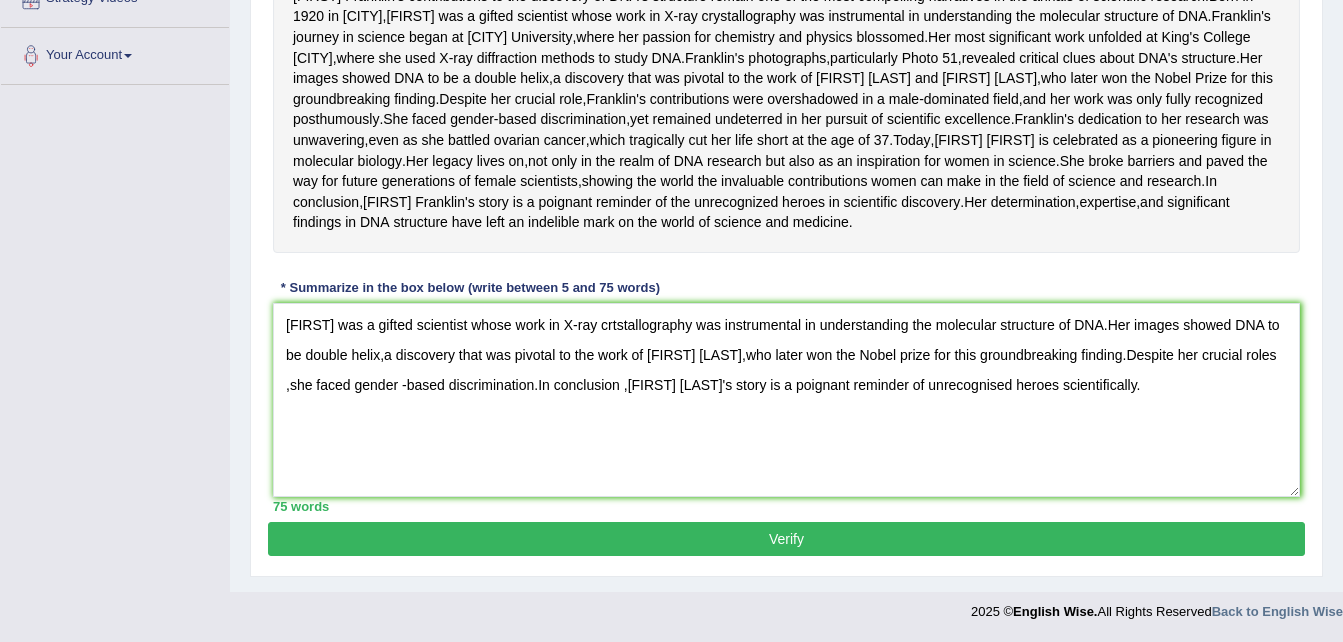 click on "Verify" at bounding box center [786, 539] 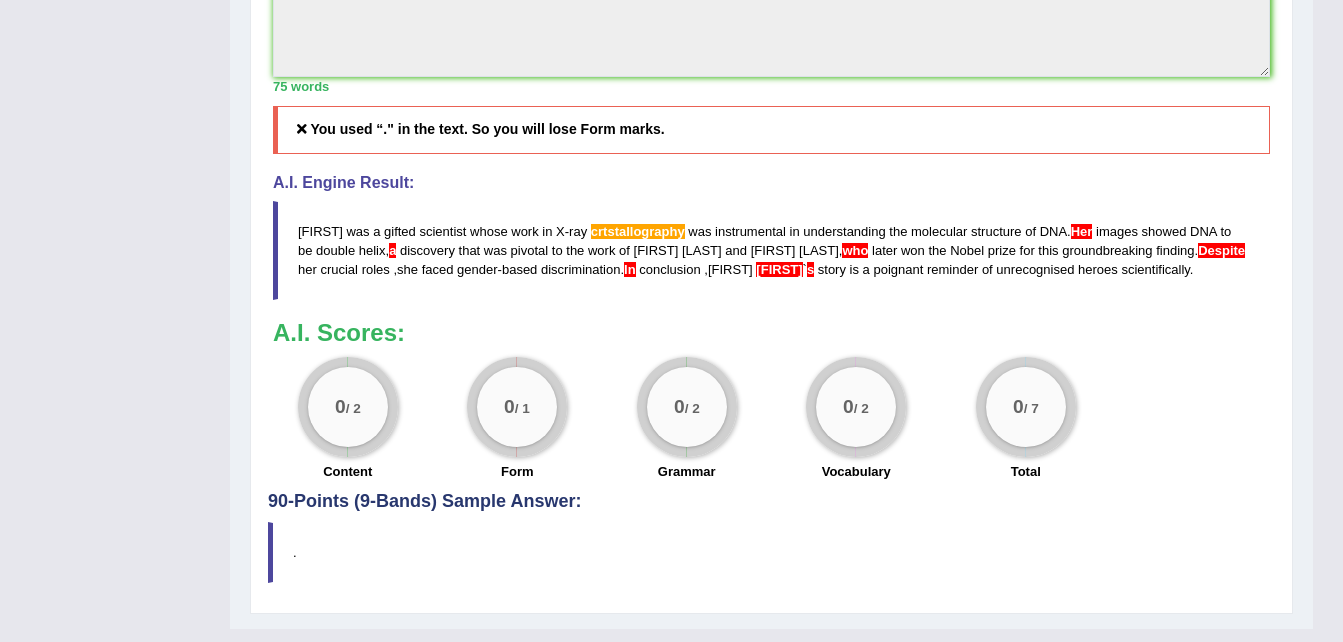 scroll, scrollTop: 843, scrollLeft: 0, axis: vertical 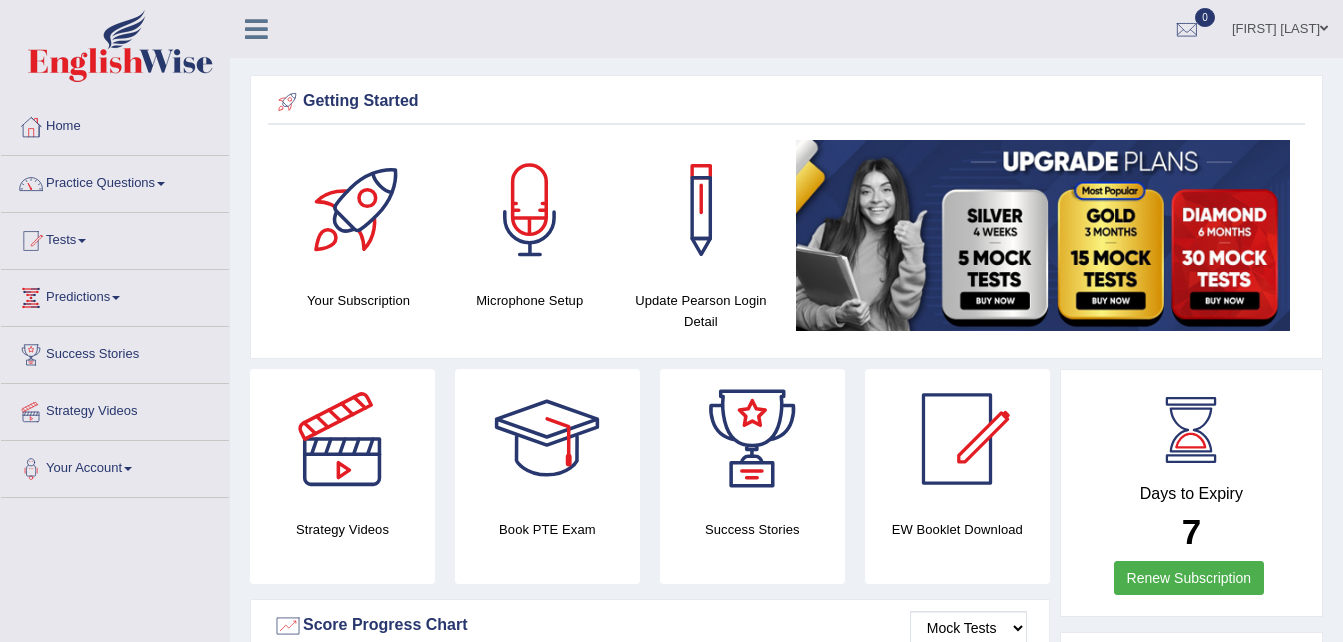 click on "Practice Questions" at bounding box center (115, 181) 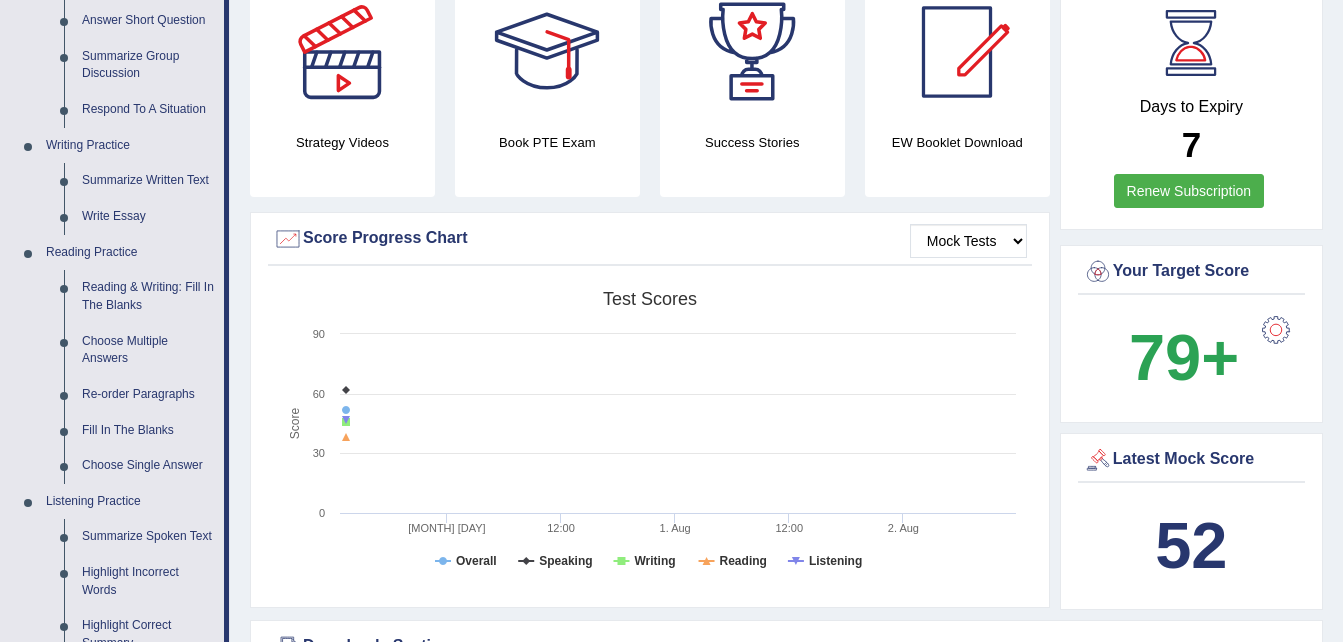 scroll, scrollTop: 400, scrollLeft: 0, axis: vertical 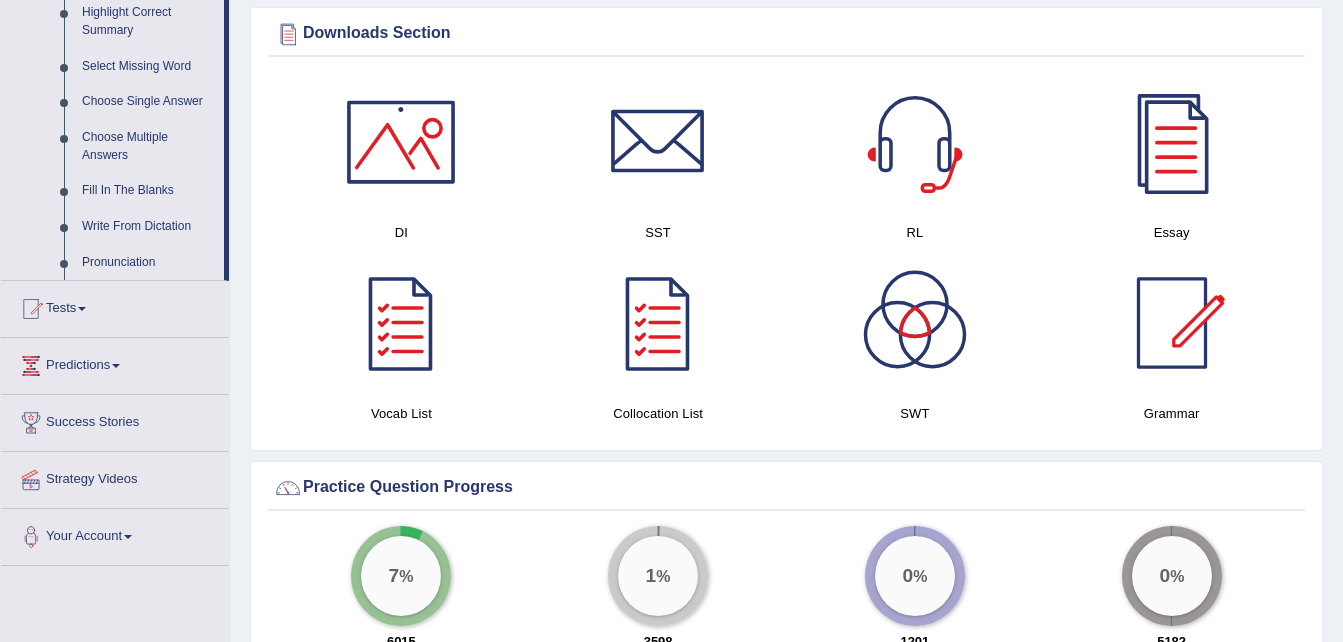 click at bounding box center [82, 309] 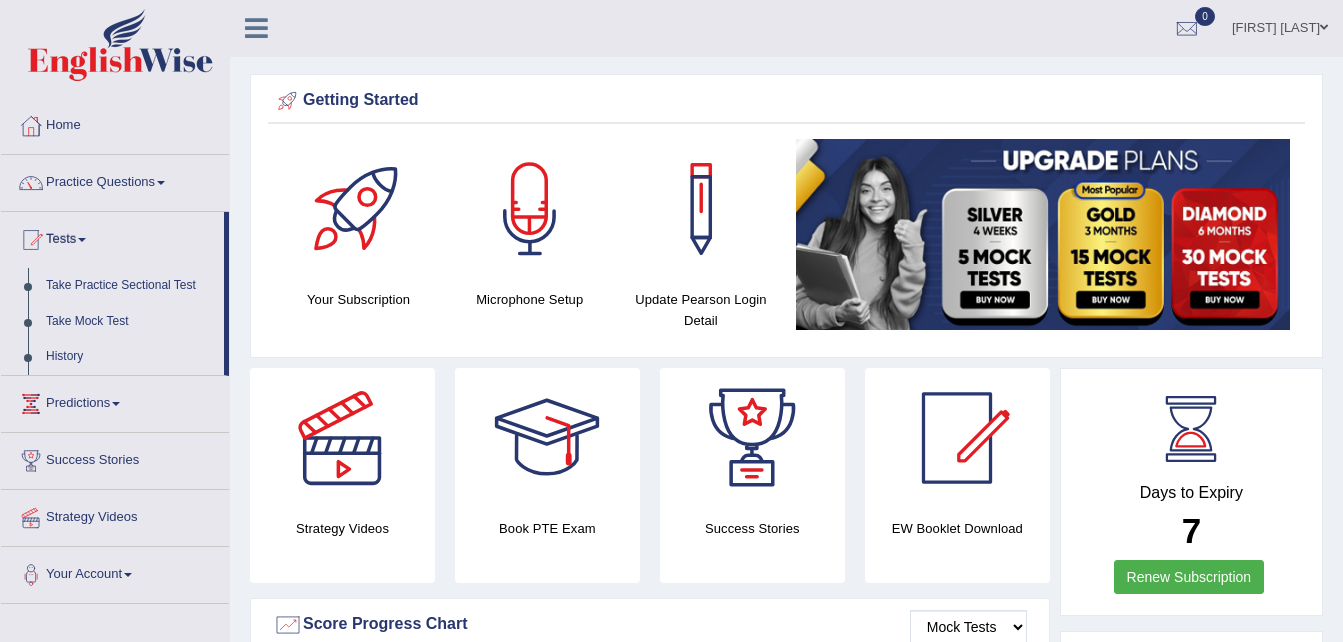 scroll, scrollTop: 0, scrollLeft: 0, axis: both 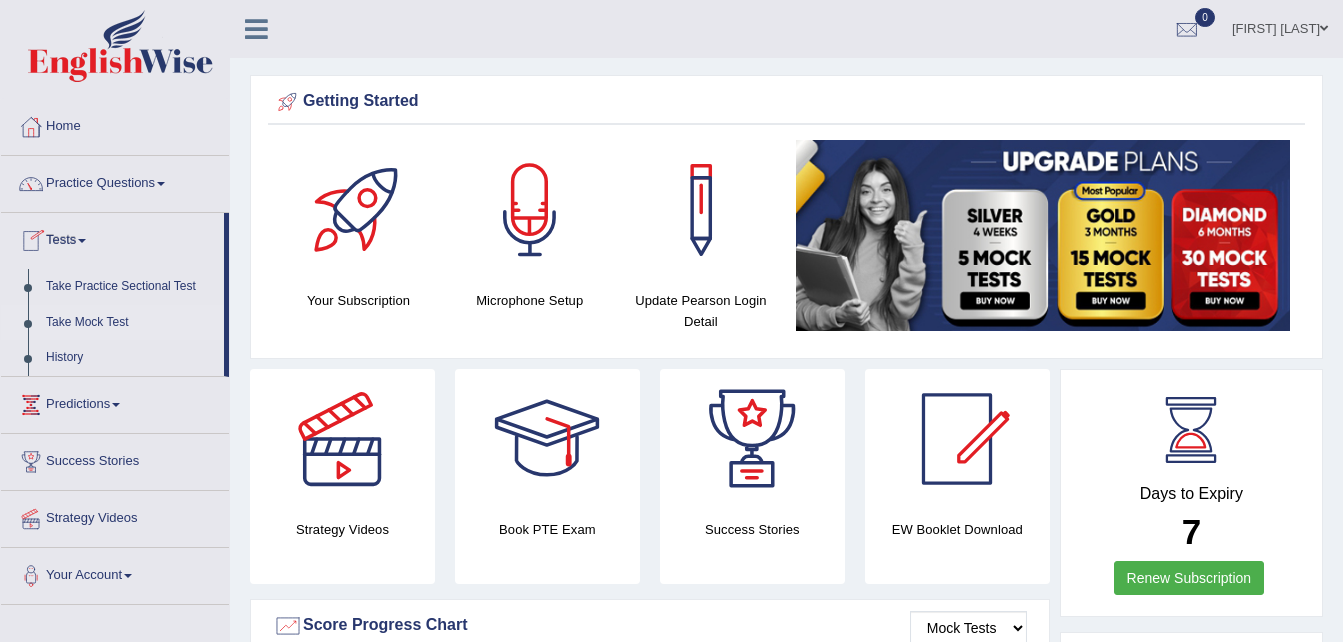 click on "Take Mock Test" at bounding box center (130, 323) 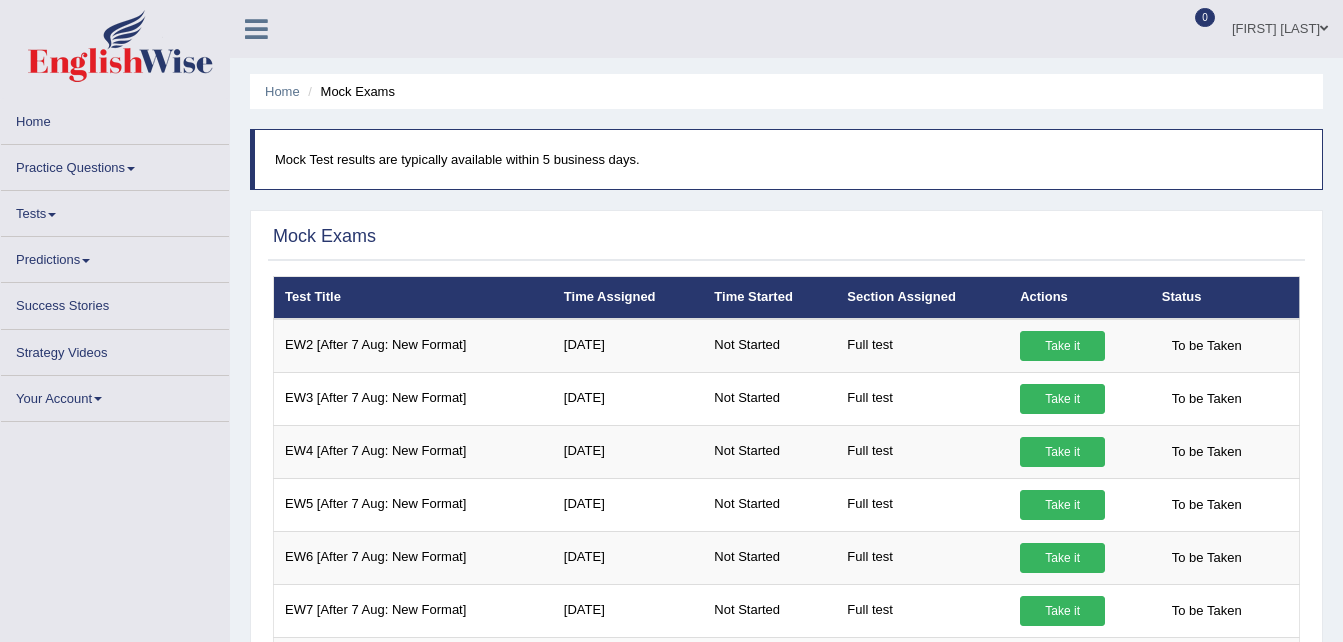 scroll, scrollTop: 0, scrollLeft: 0, axis: both 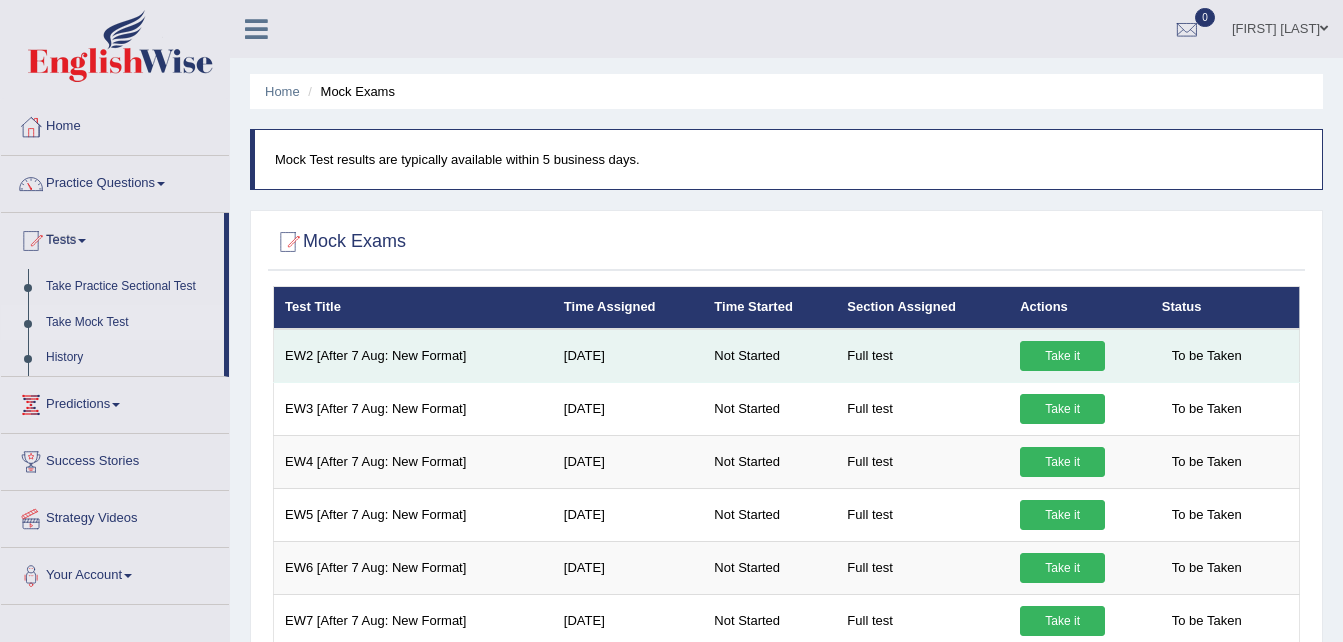 click on "Take it" at bounding box center [1062, 356] 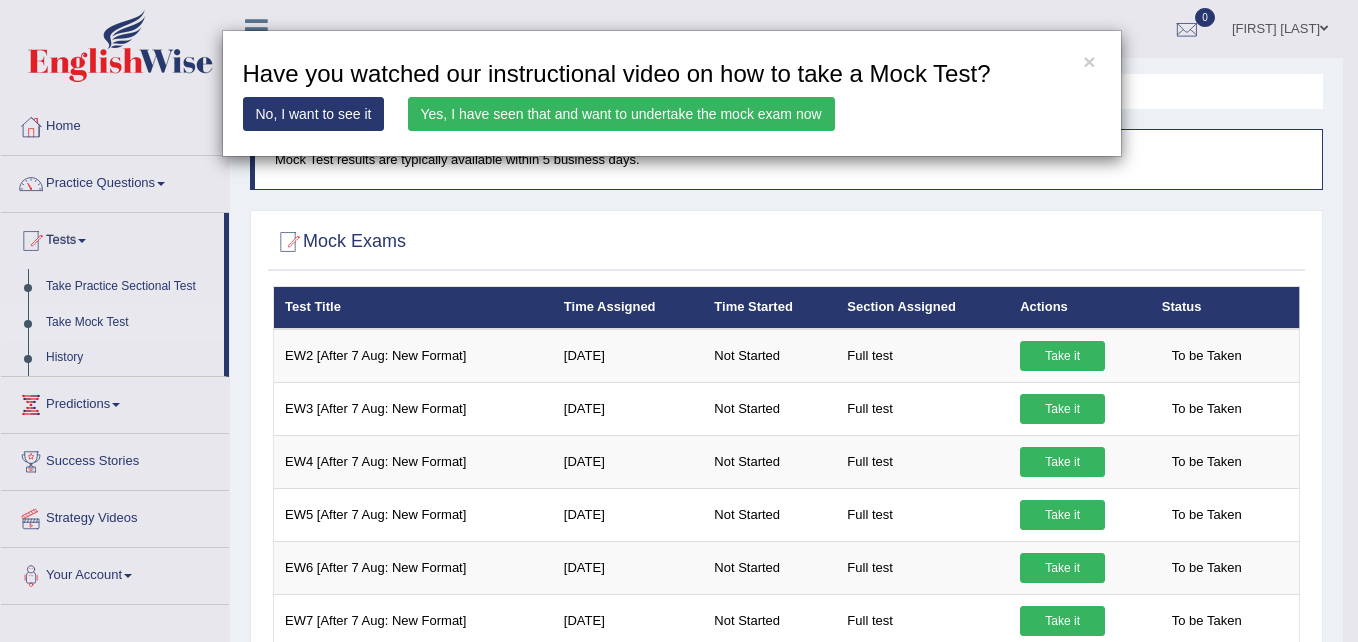 click on "Yes, I have seen that and want to undertake the mock exam now" at bounding box center (621, 114) 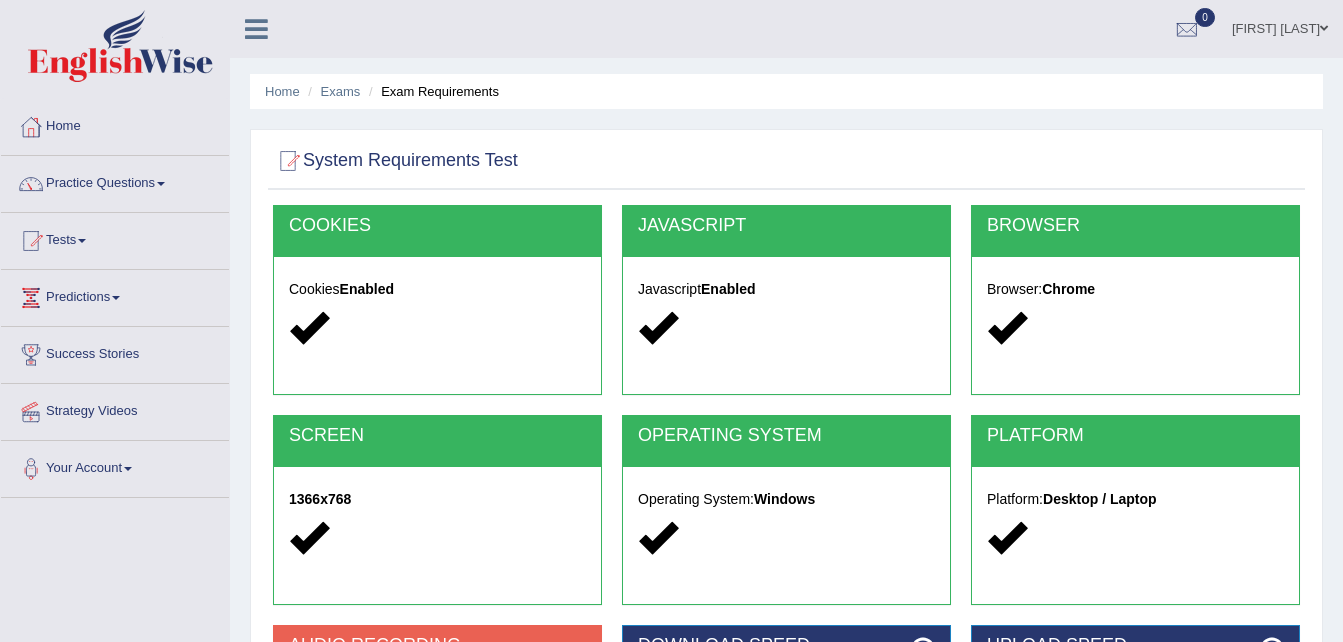 scroll, scrollTop: 0, scrollLeft: 0, axis: both 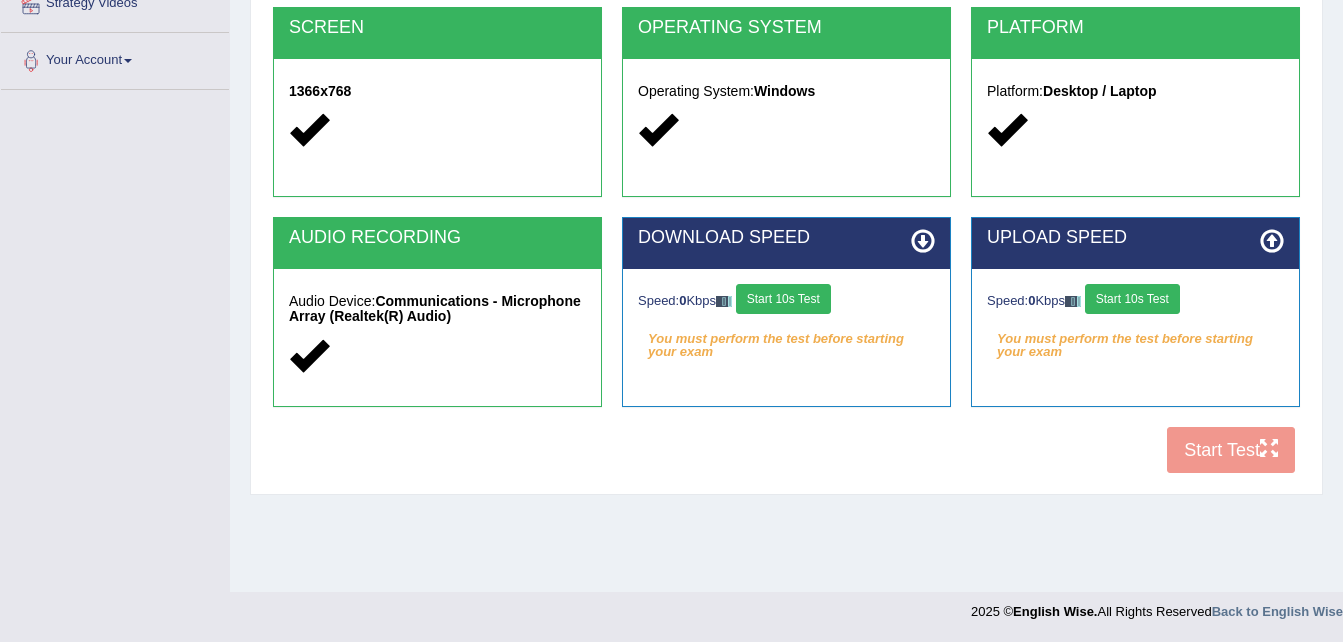 click on "Start 10s Test" at bounding box center [783, 299] 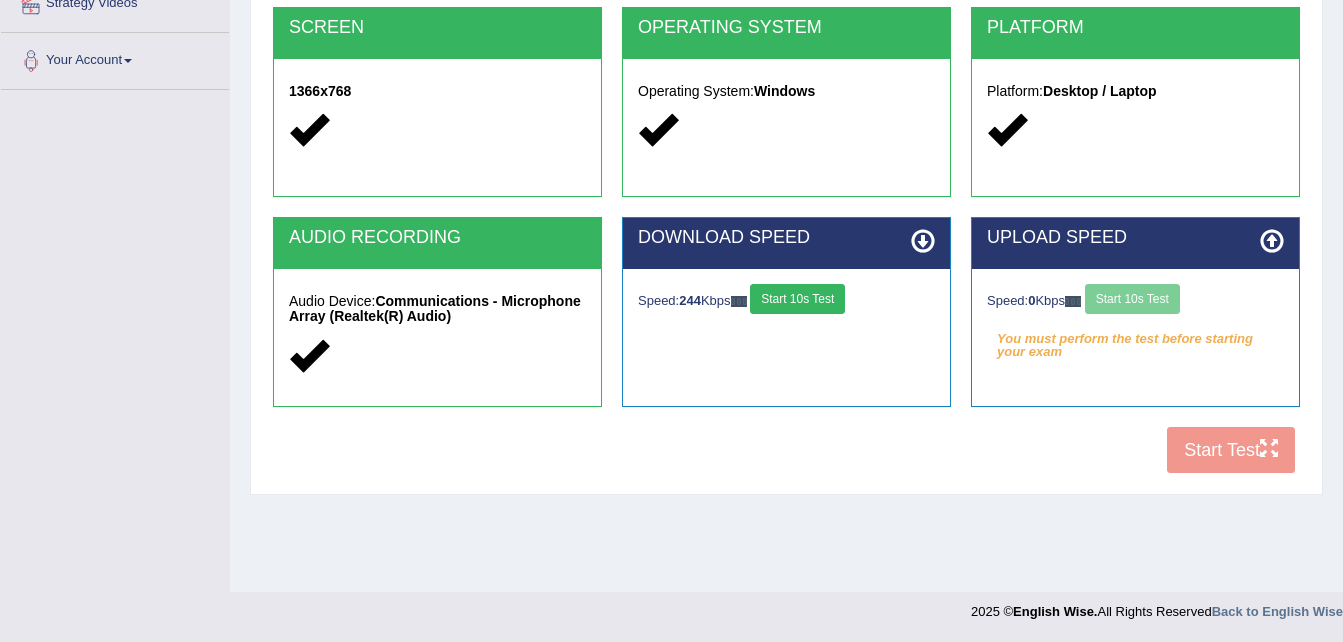click on "Start 10s Test" at bounding box center (797, 299) 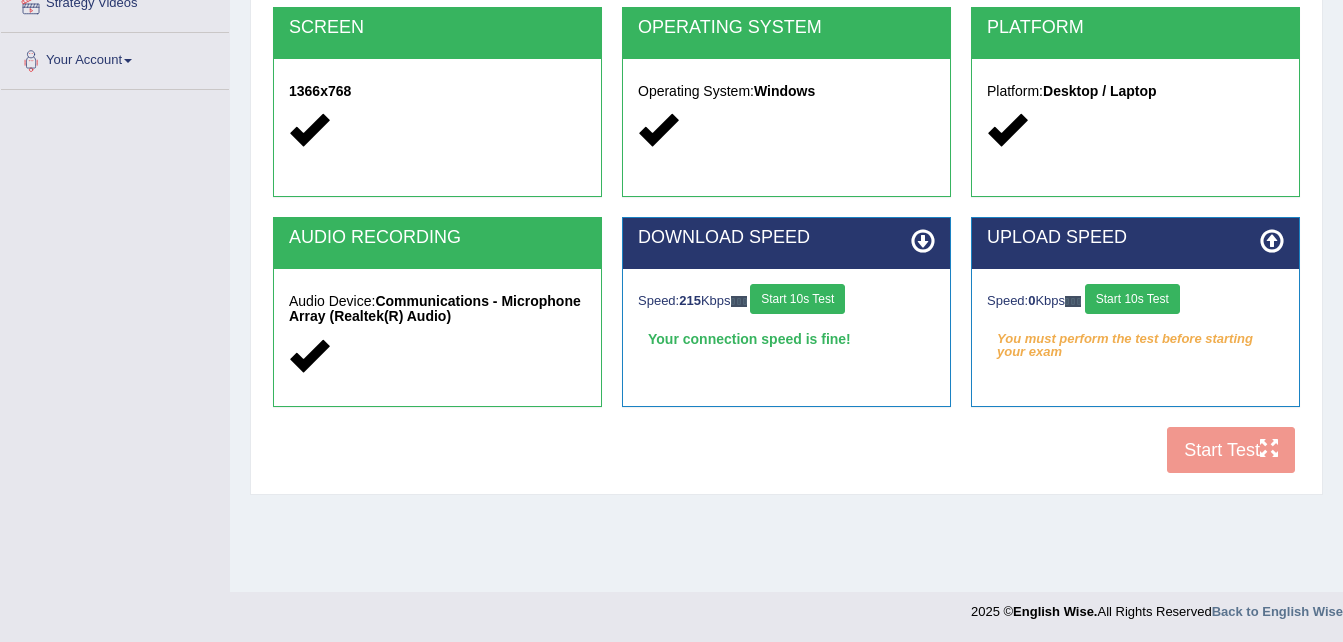 click on "Start 10s Test" at bounding box center (1132, 299) 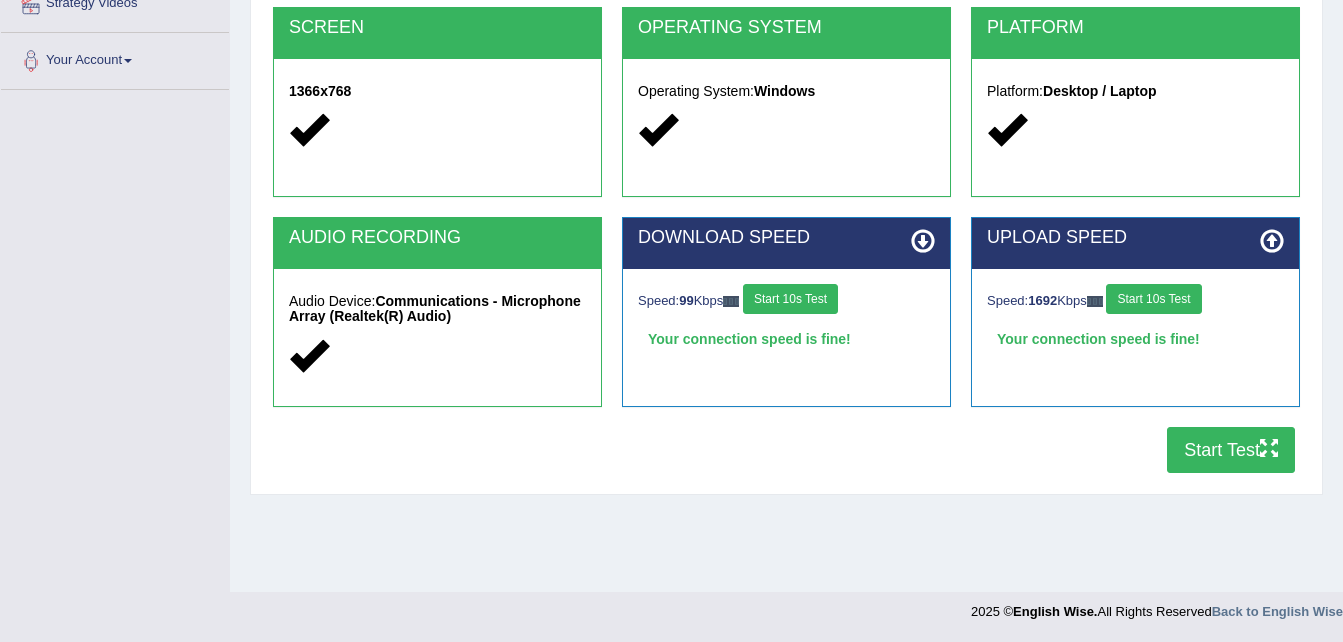 click on "Start Test" at bounding box center (1231, 450) 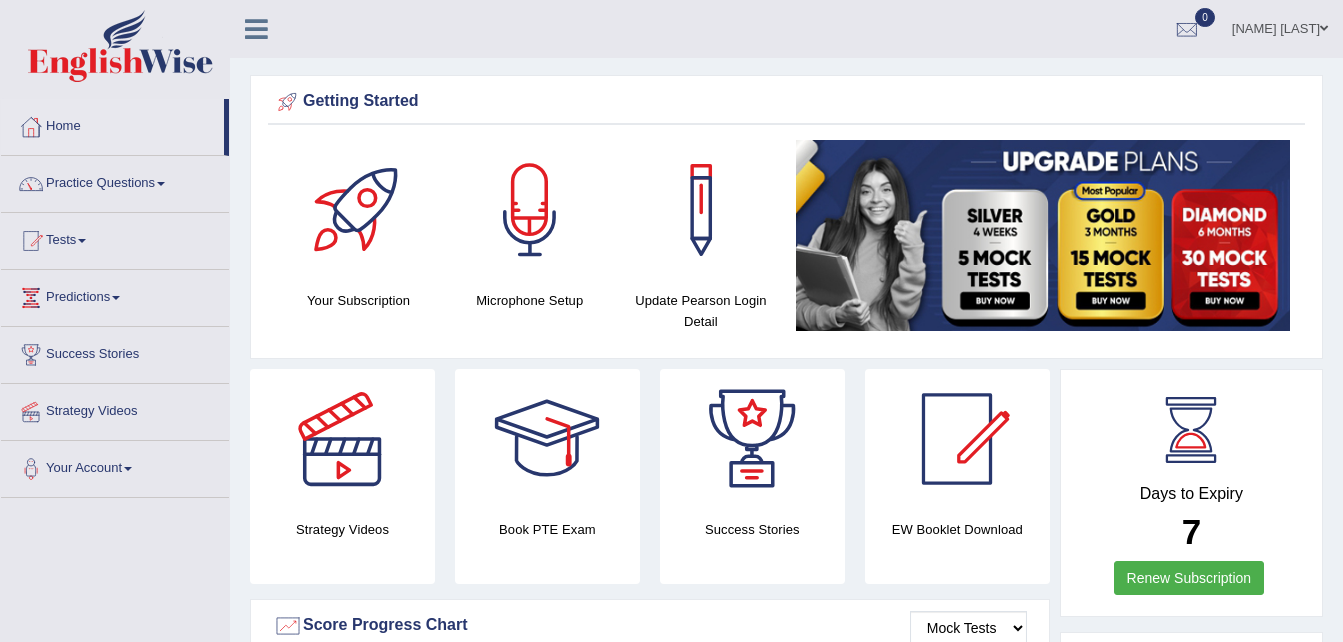 scroll, scrollTop: 453, scrollLeft: 0, axis: vertical 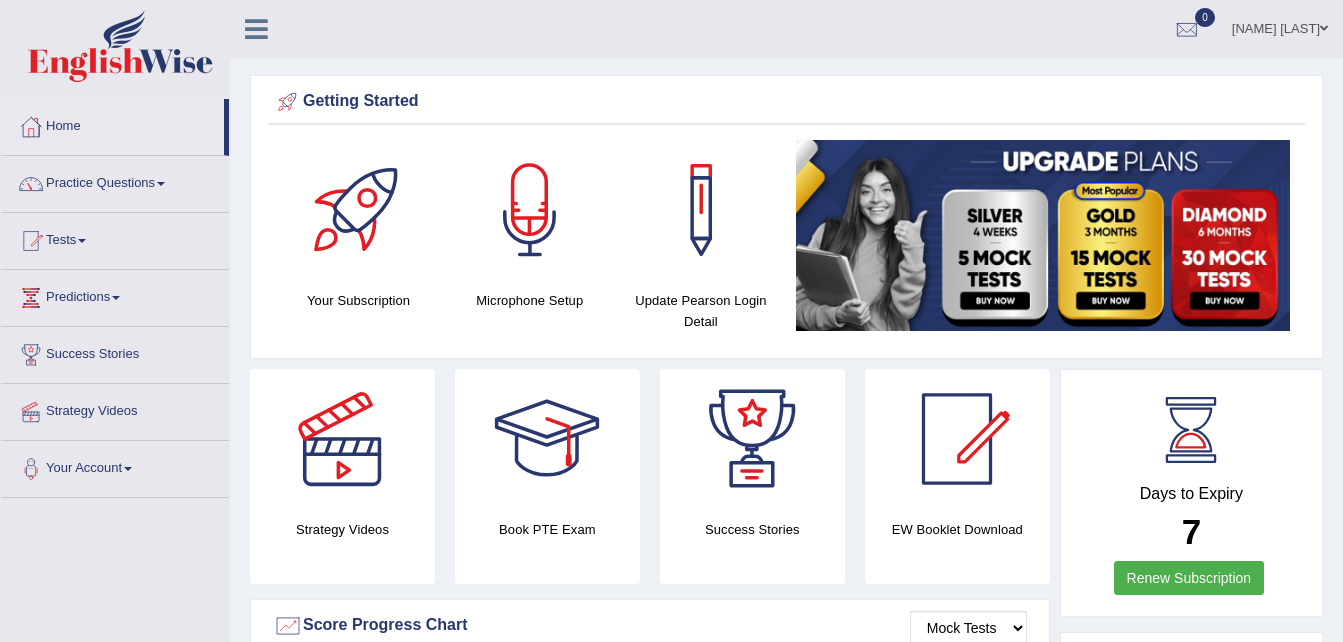 click on "Practice Questions" at bounding box center (115, 181) 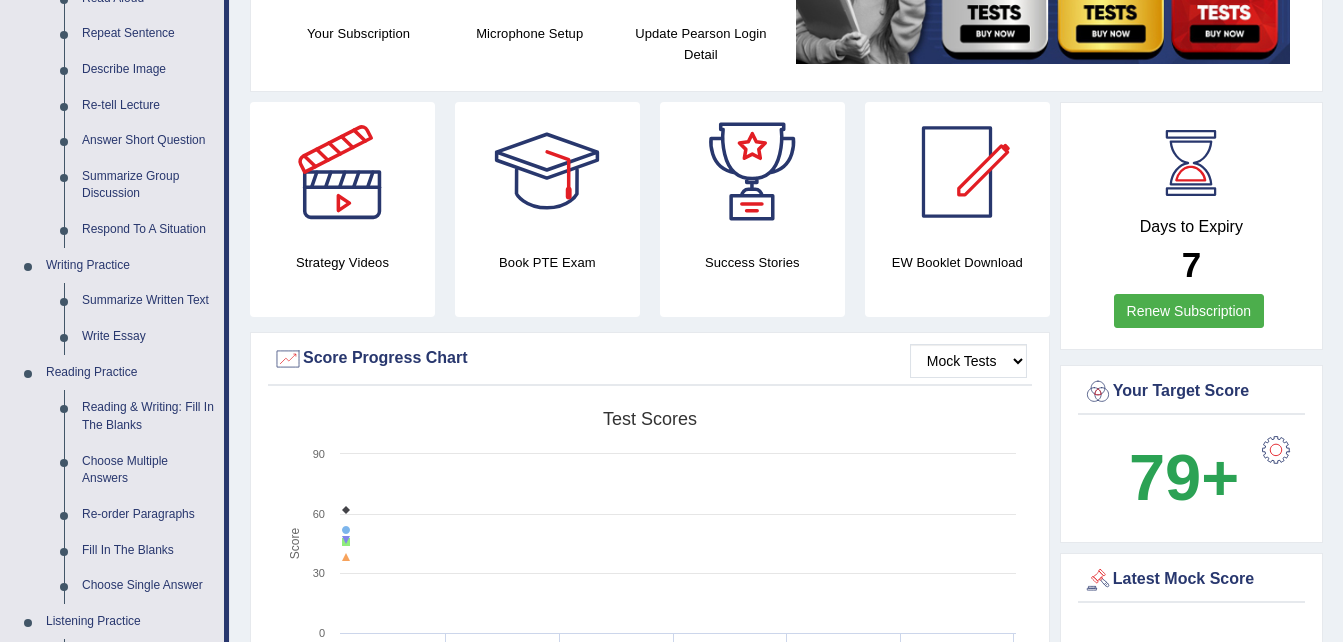 scroll, scrollTop: 280, scrollLeft: 0, axis: vertical 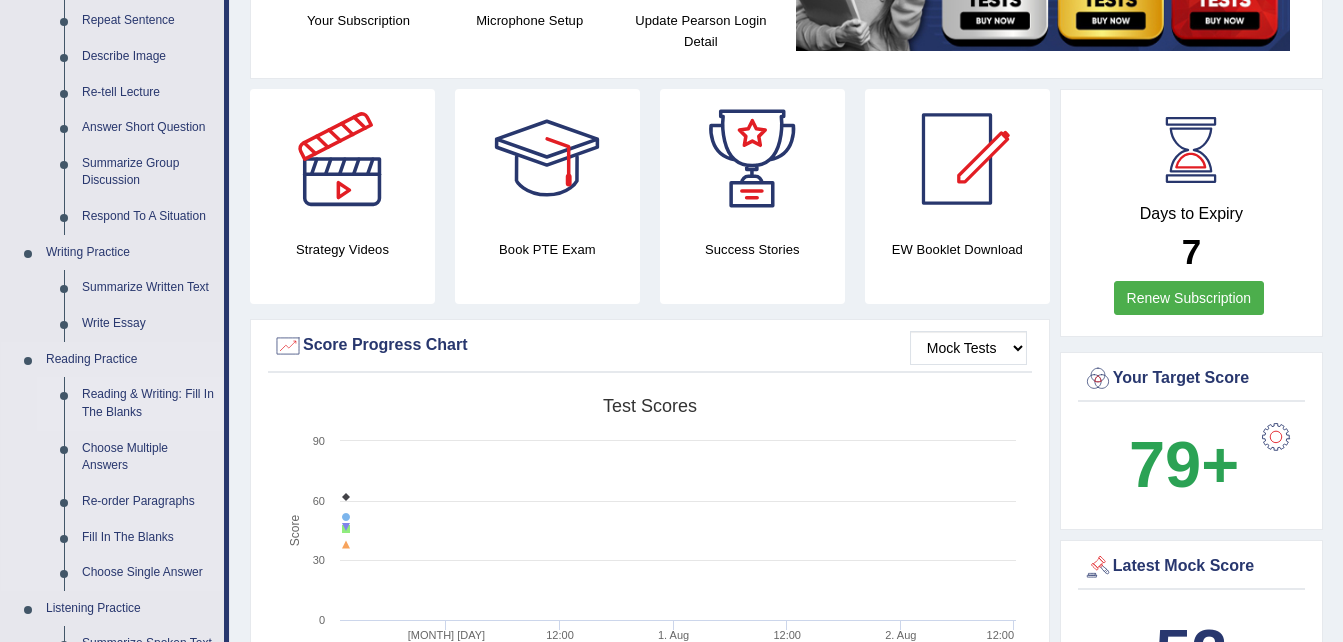 click on "Reading & Writing: Fill In The Blanks" at bounding box center [148, 403] 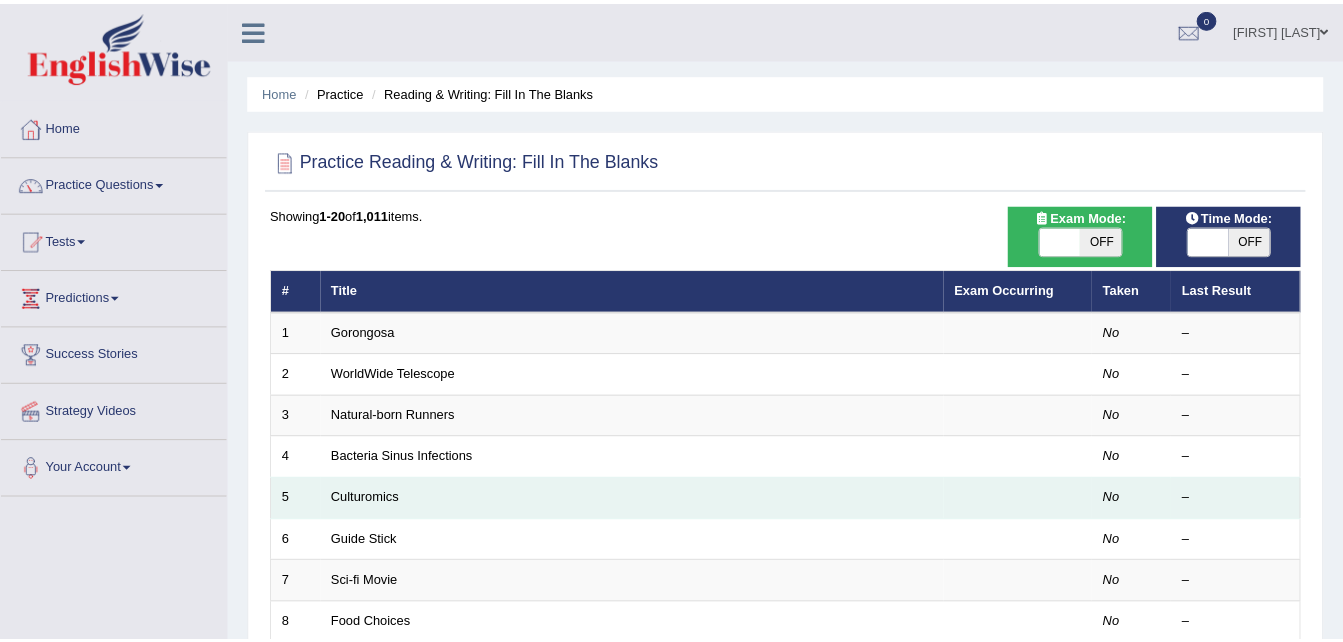 scroll, scrollTop: 0, scrollLeft: 0, axis: both 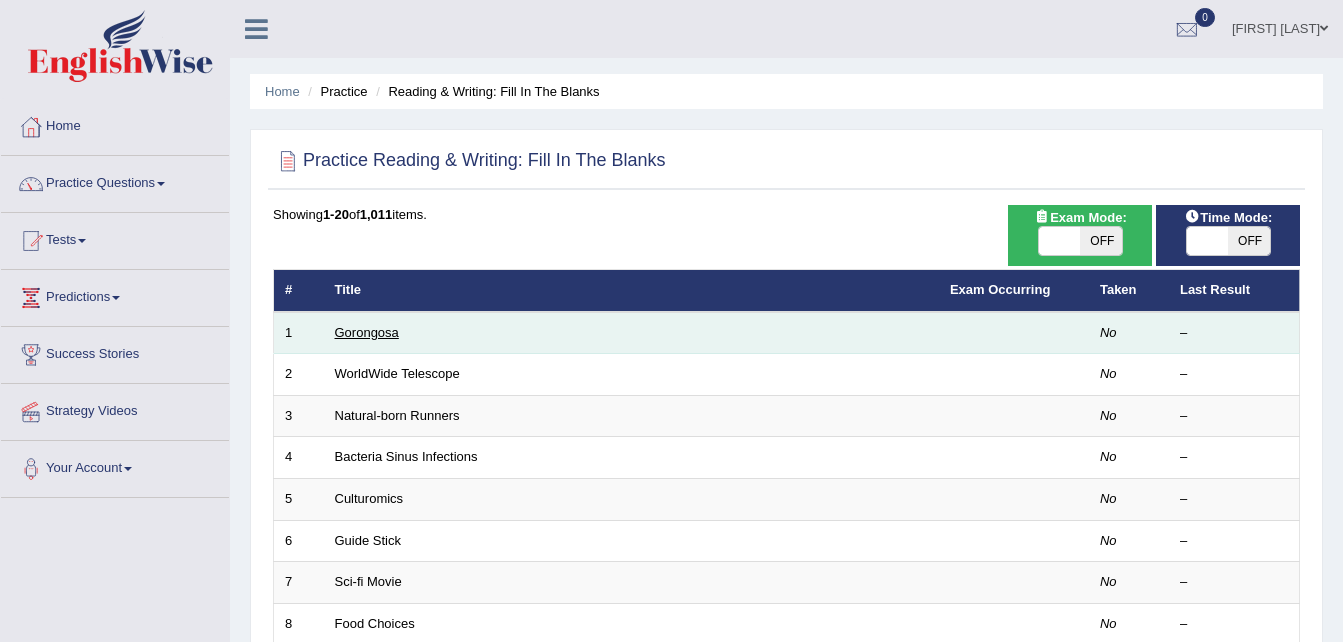 click on "Gorongosa" at bounding box center (367, 332) 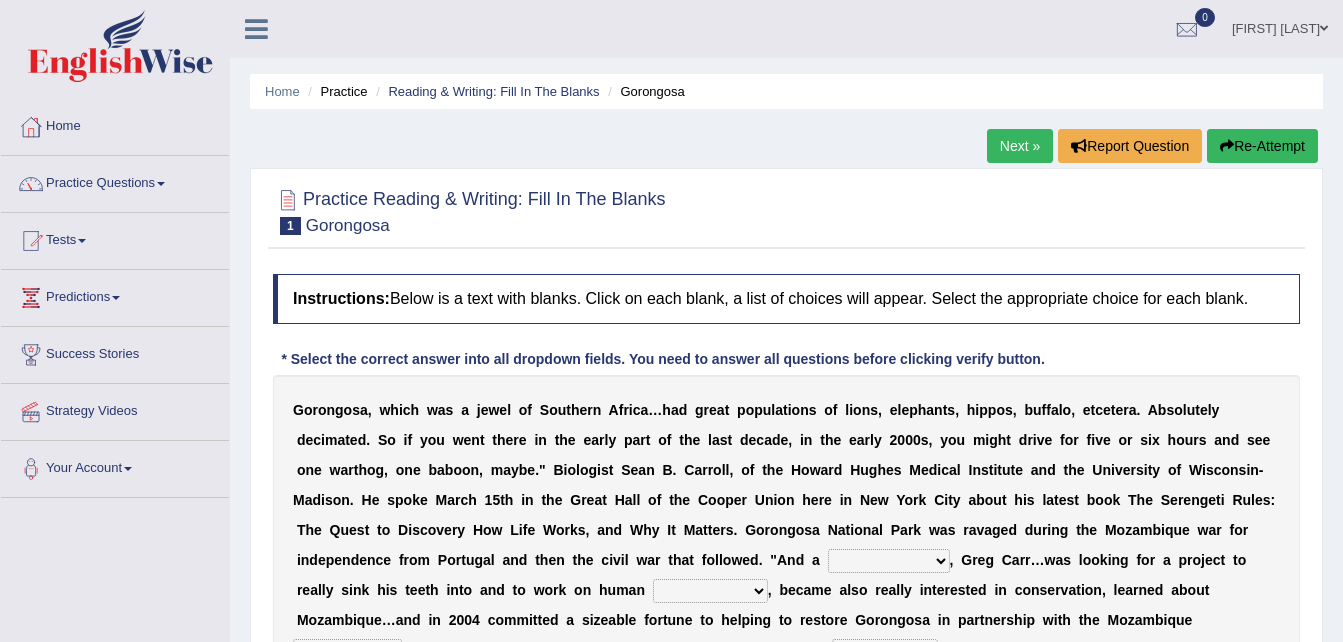 scroll, scrollTop: 0, scrollLeft: 0, axis: both 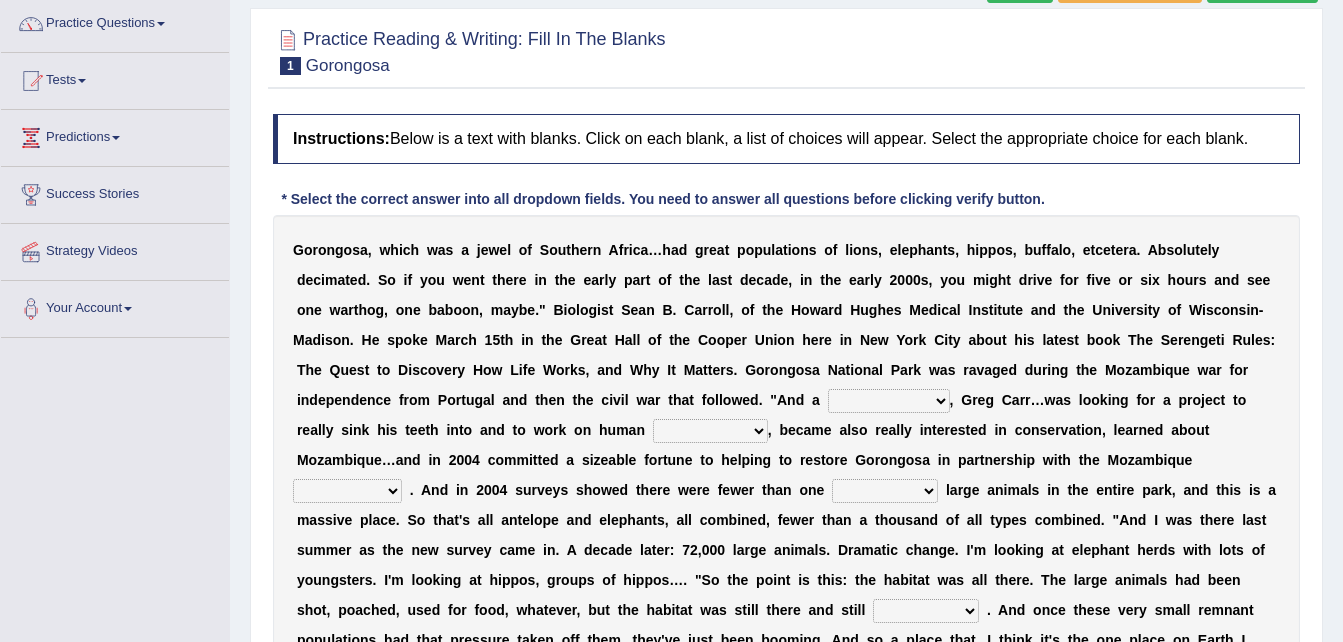 click on "passion solstice ballast philanthropist" at bounding box center (889, 401) 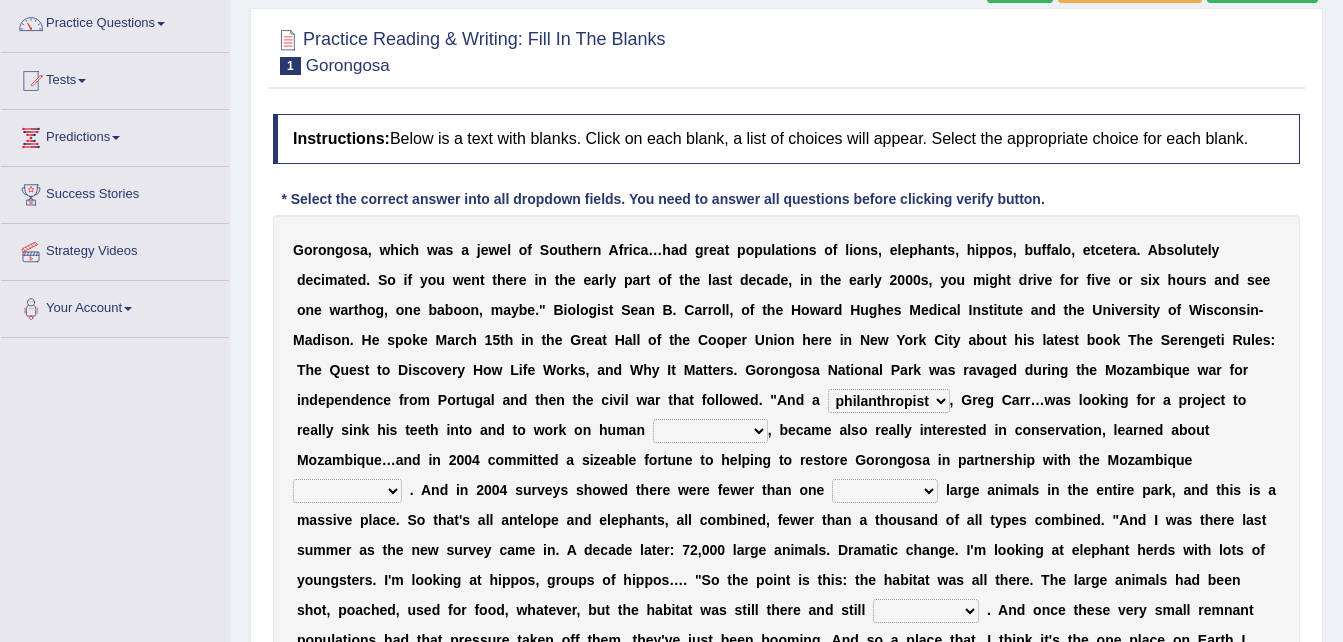 click on "passion solstice ballast philanthropist" at bounding box center [889, 401] 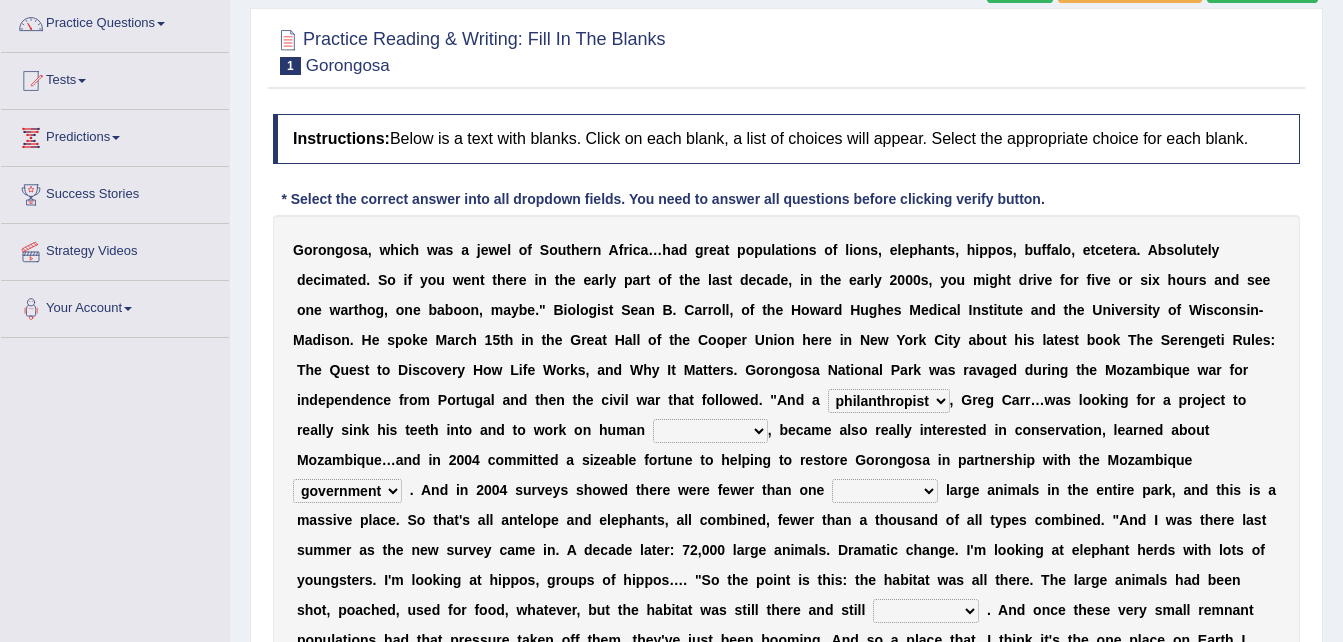 click on "parliament semanticist government journalist" at bounding box center [347, 491] 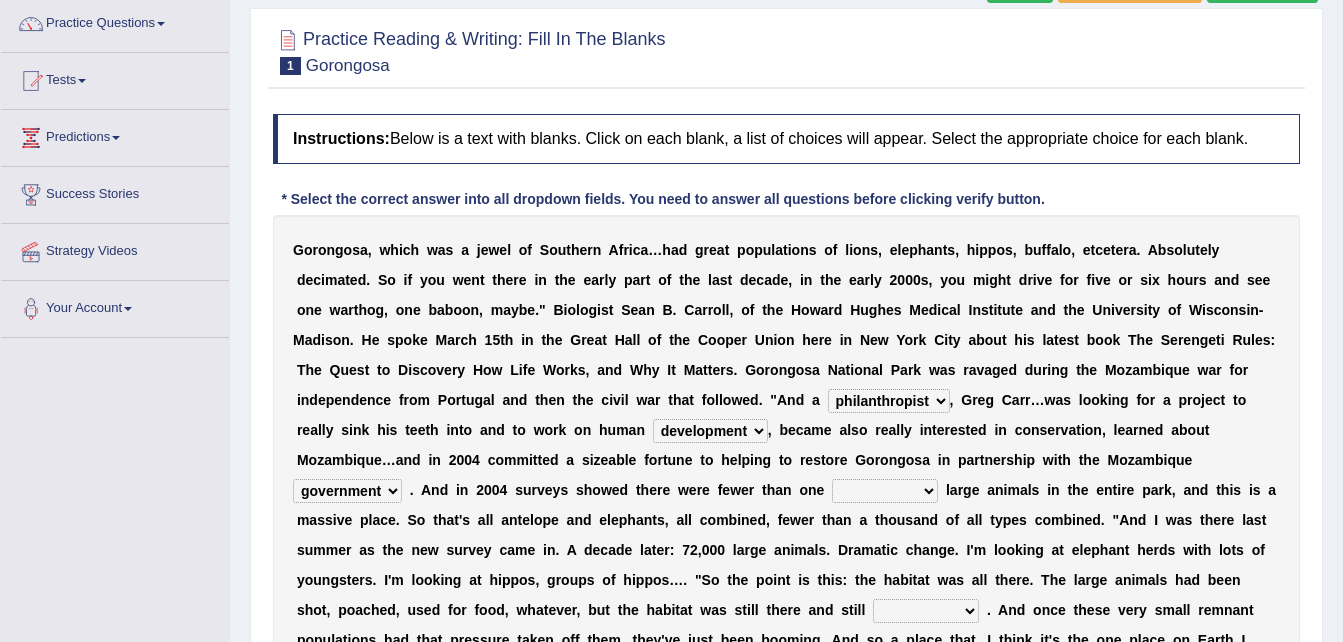 click on "negligence prevalence development malevolence" at bounding box center [710, 431] 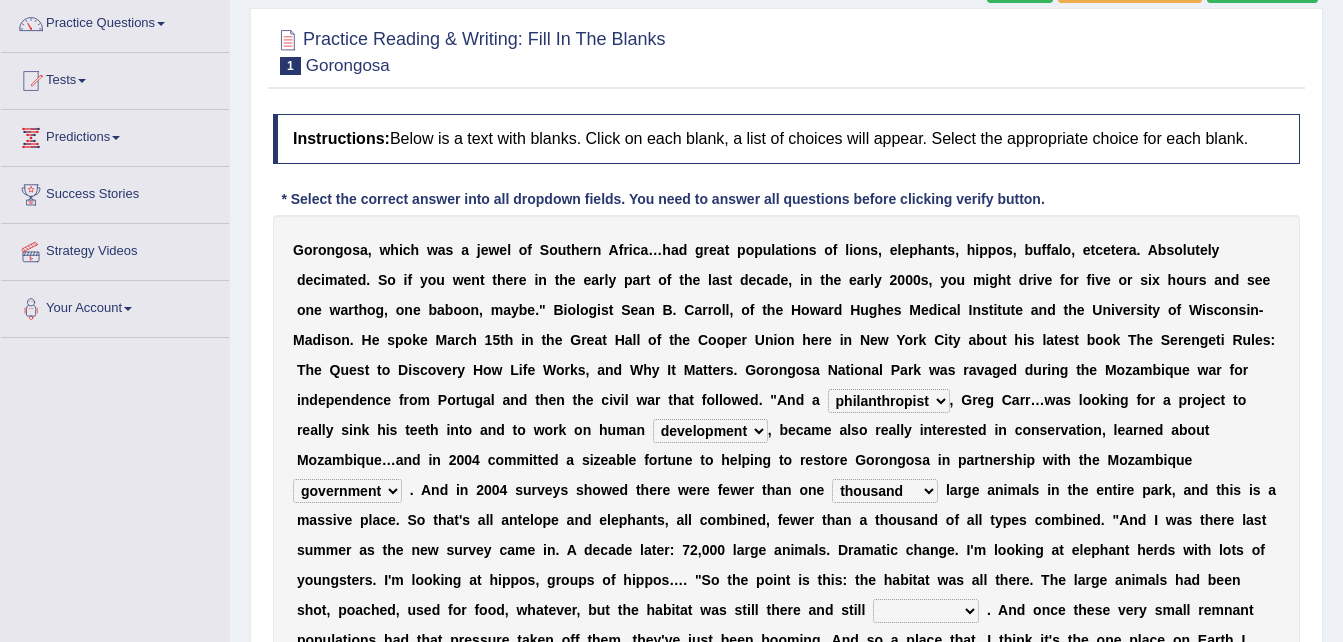 click on "deflowered embowered roundest thousand" at bounding box center (885, 491) 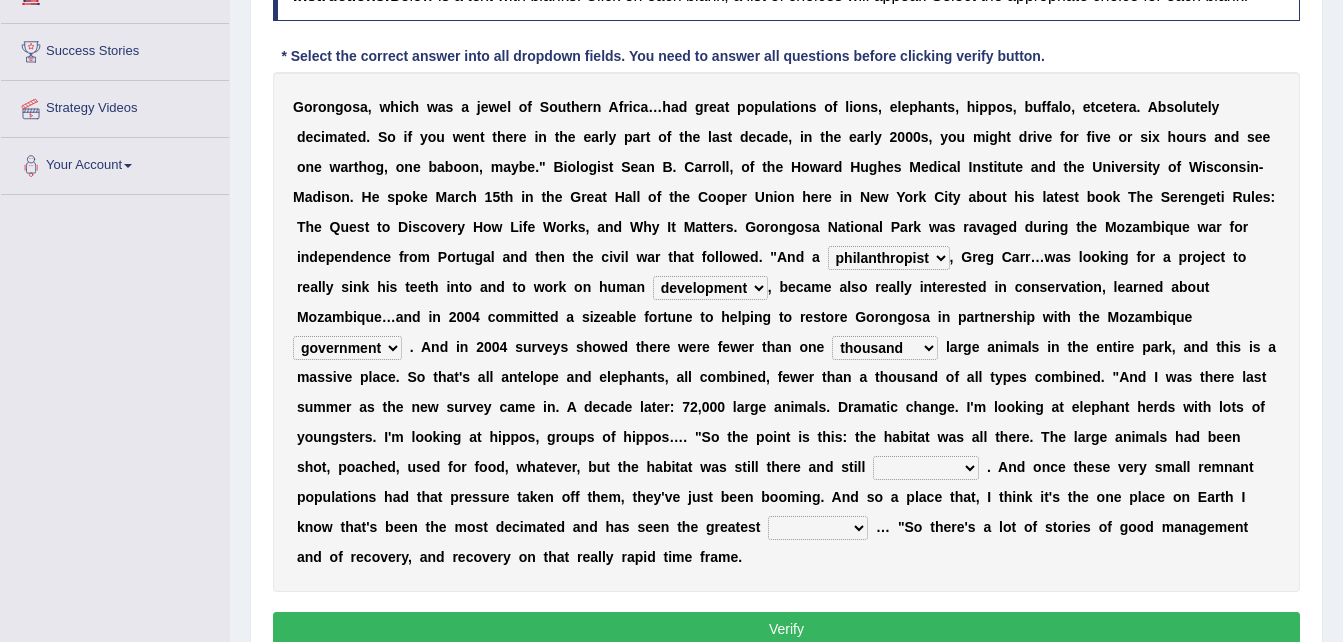 scroll, scrollTop: 320, scrollLeft: 0, axis: vertical 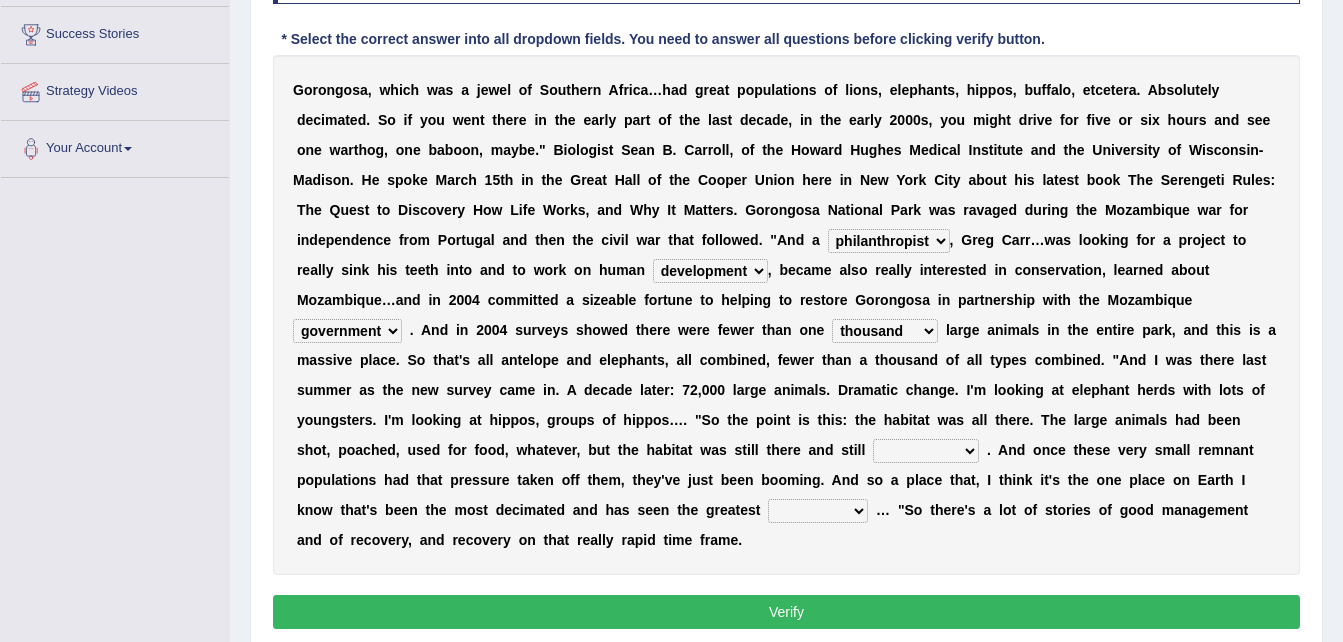 click on "assertive incidental compulsive productive" at bounding box center [926, 451] 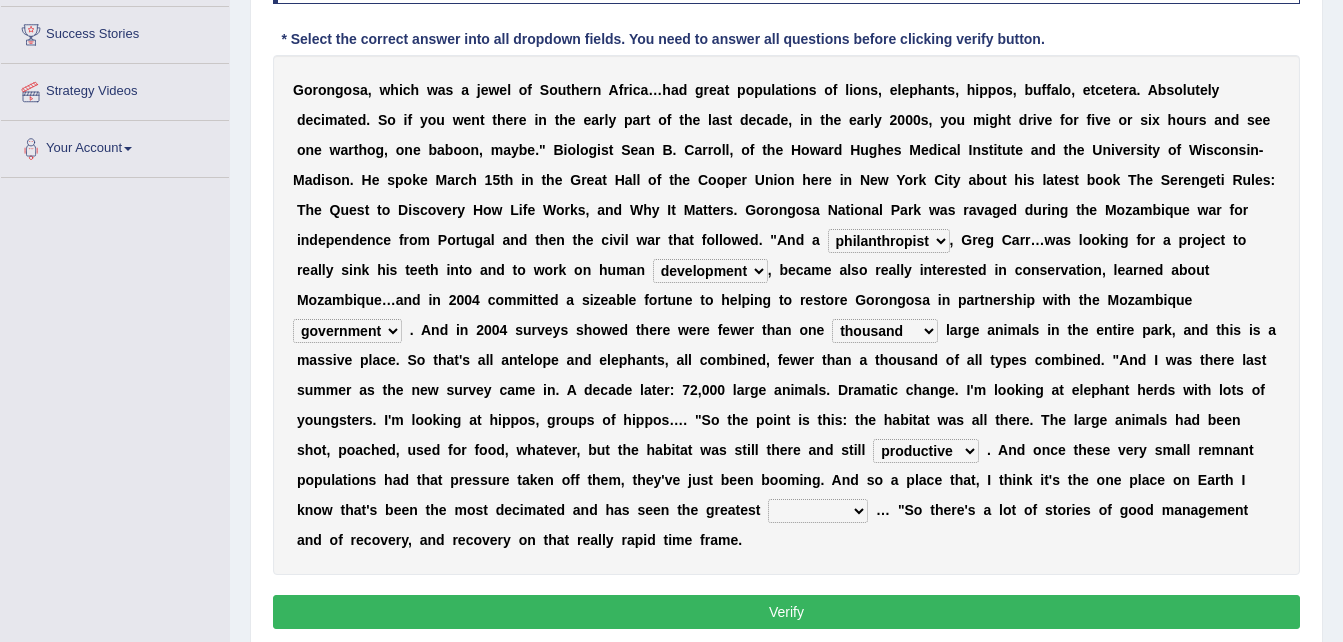 click on "assertive incidental compulsive productive" at bounding box center (926, 451) 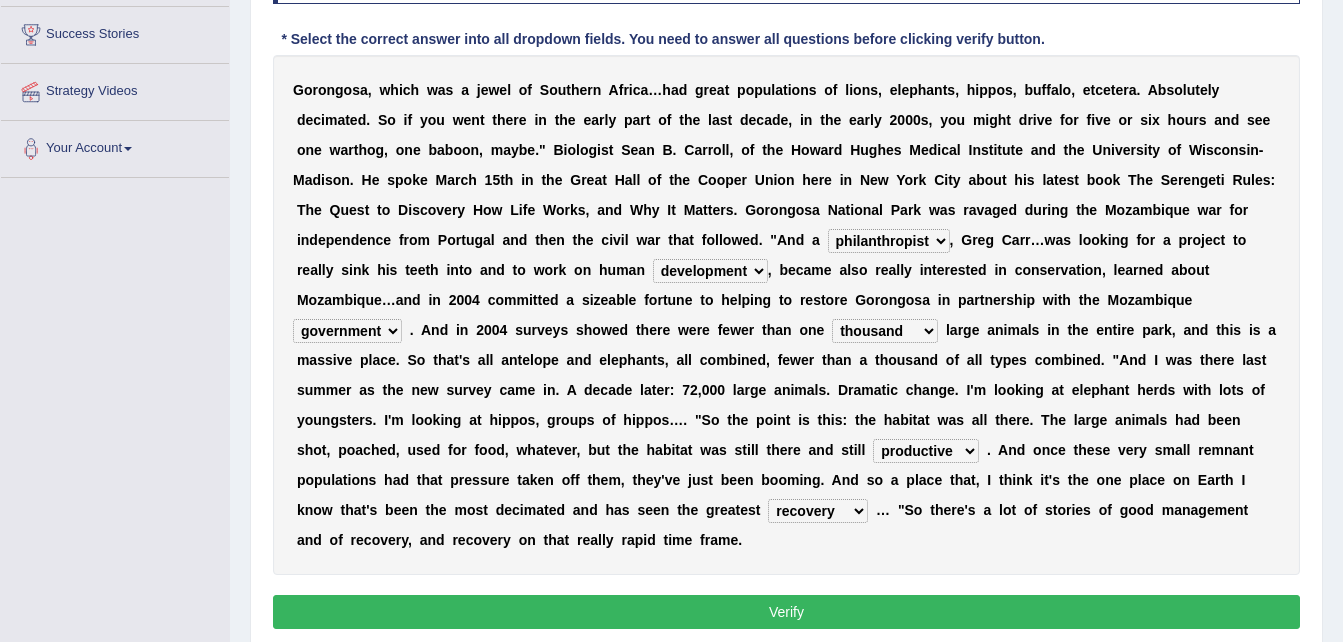 click on "recovery efficacy golly stumpy" at bounding box center (818, 511) 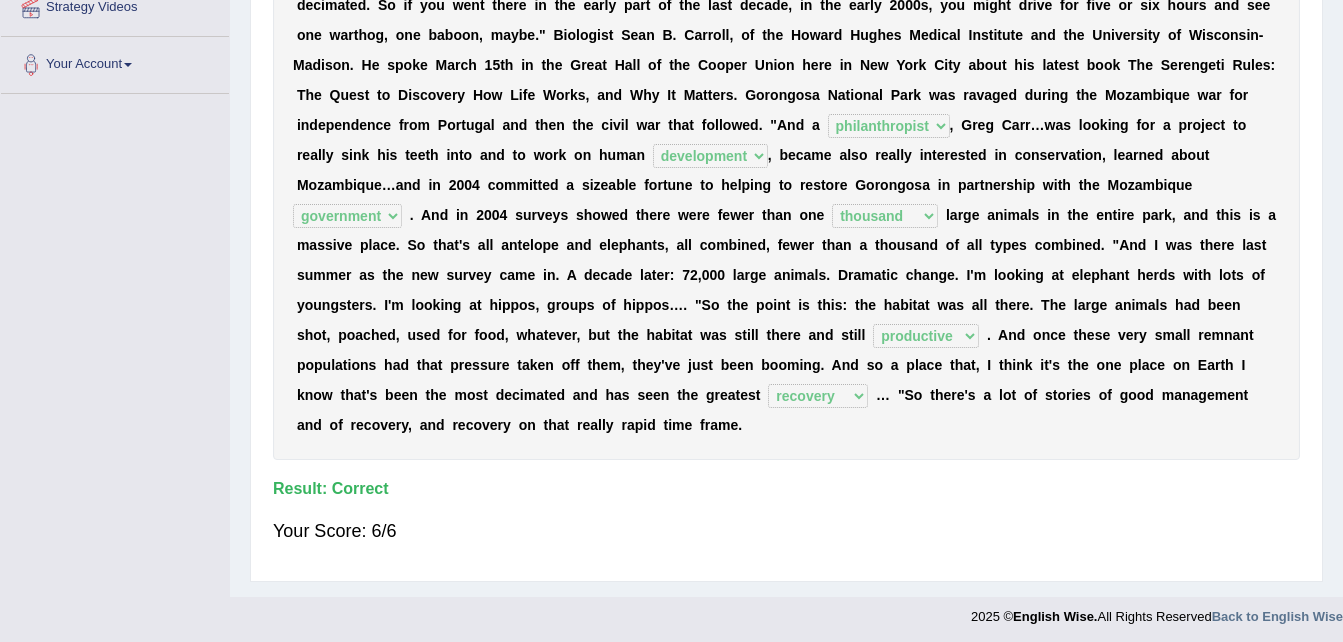 scroll, scrollTop: 408, scrollLeft: 0, axis: vertical 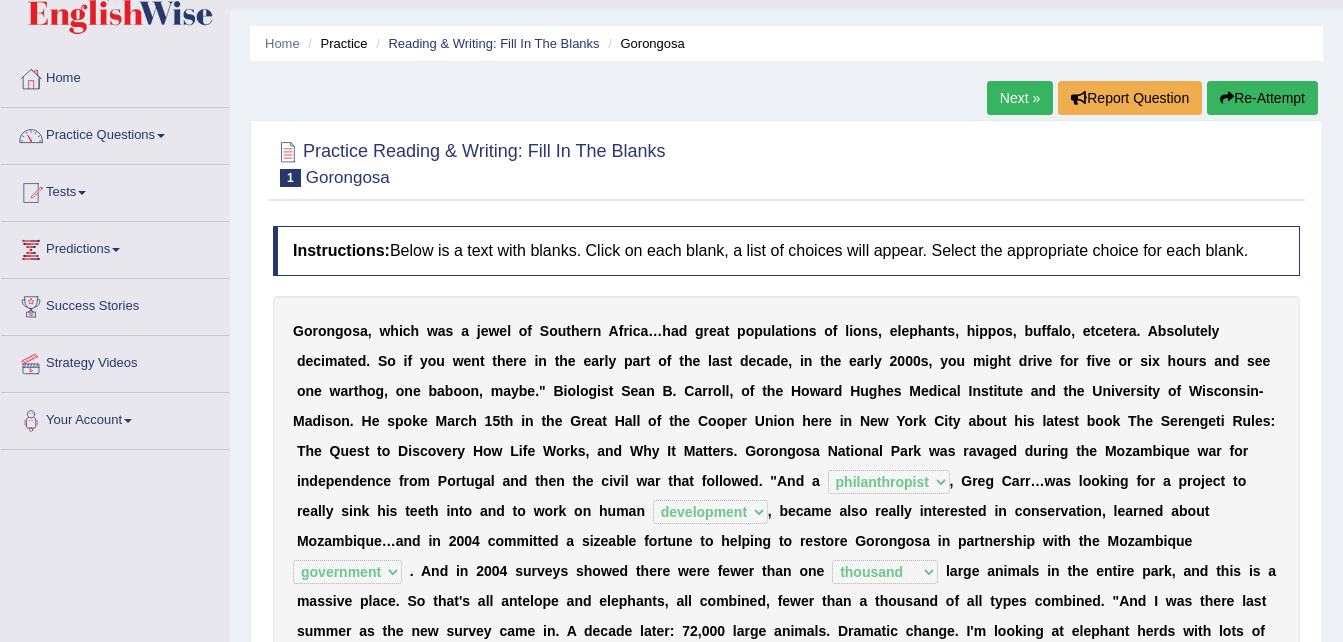 click on "Next »" at bounding box center [1020, 98] 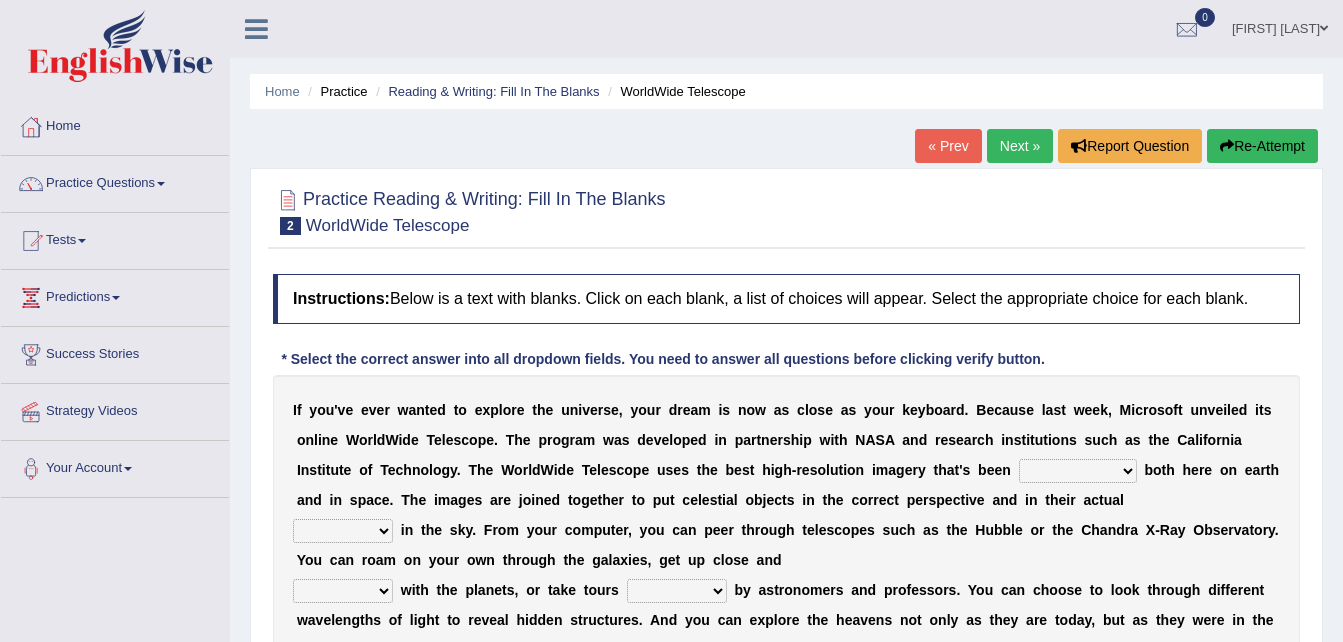 scroll, scrollTop: 0, scrollLeft: 0, axis: both 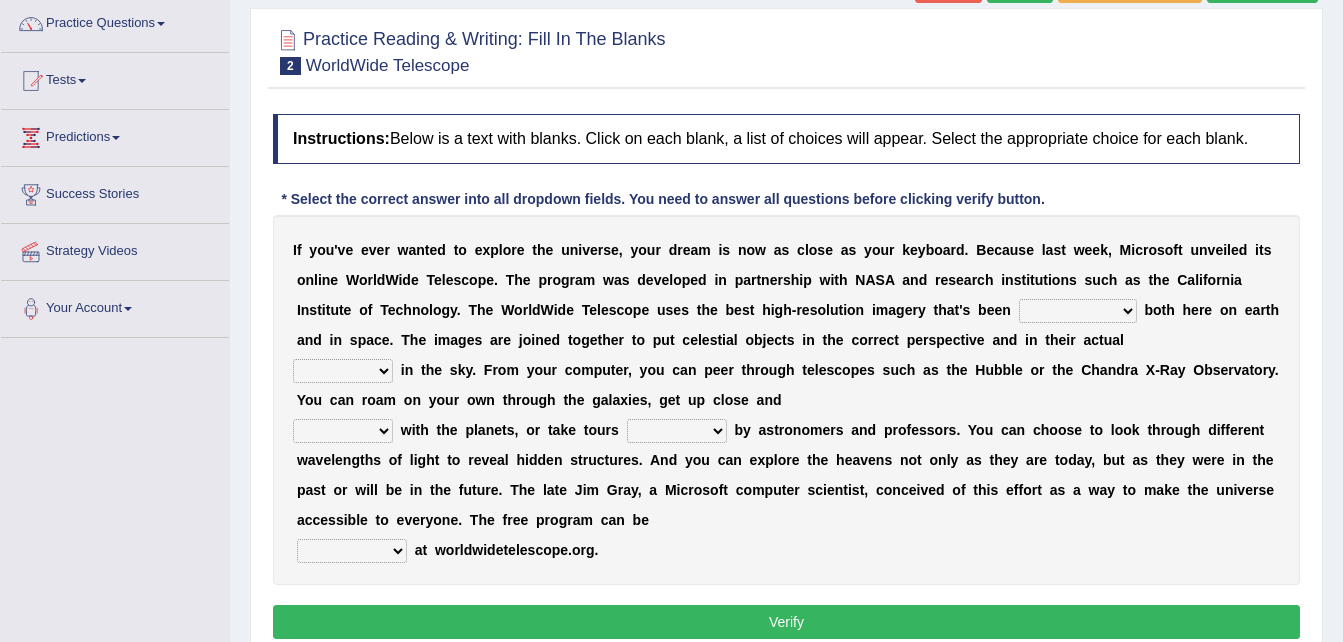 click on "degraded ascended remonstrated generated" at bounding box center (1078, 311) 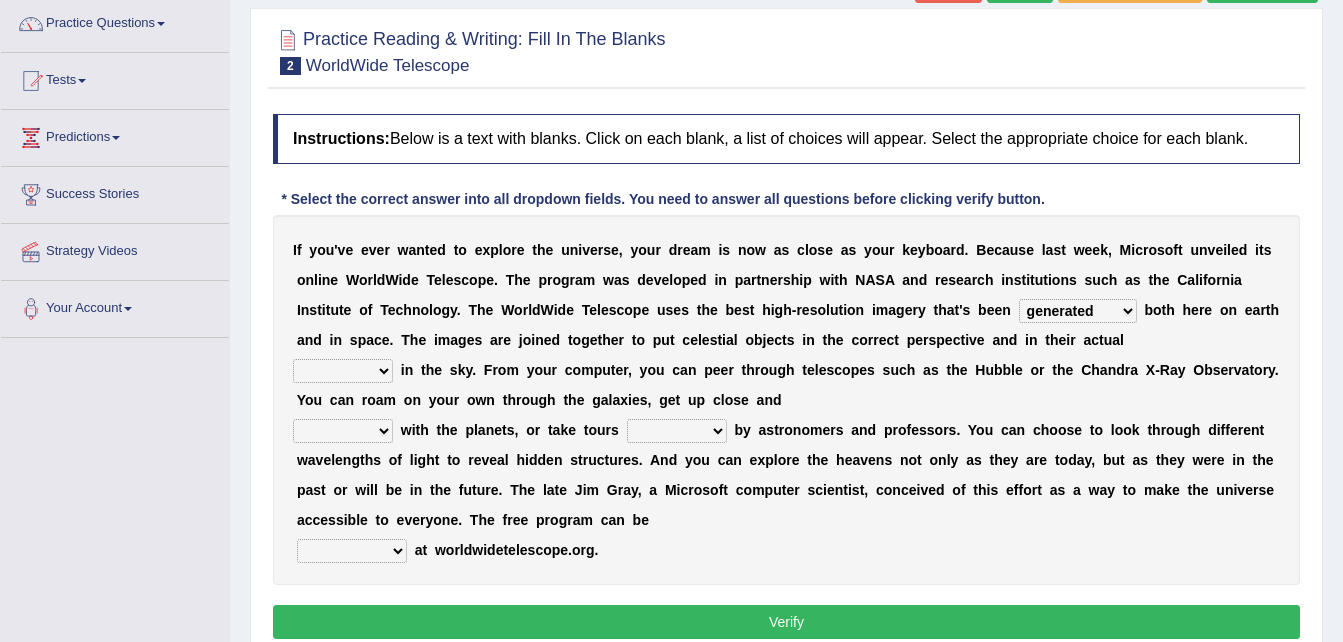 click on "degraded ascended remonstrated generated" at bounding box center (1078, 311) 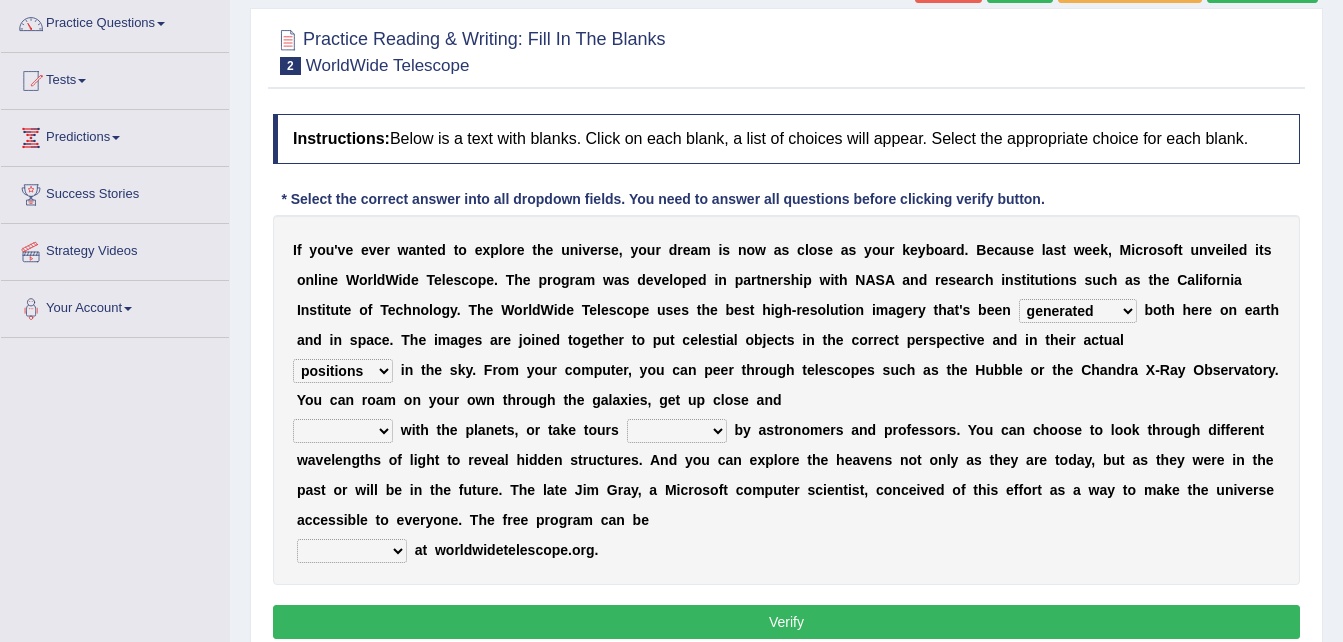 click on "aspects parts conditions positions" at bounding box center [343, 371] 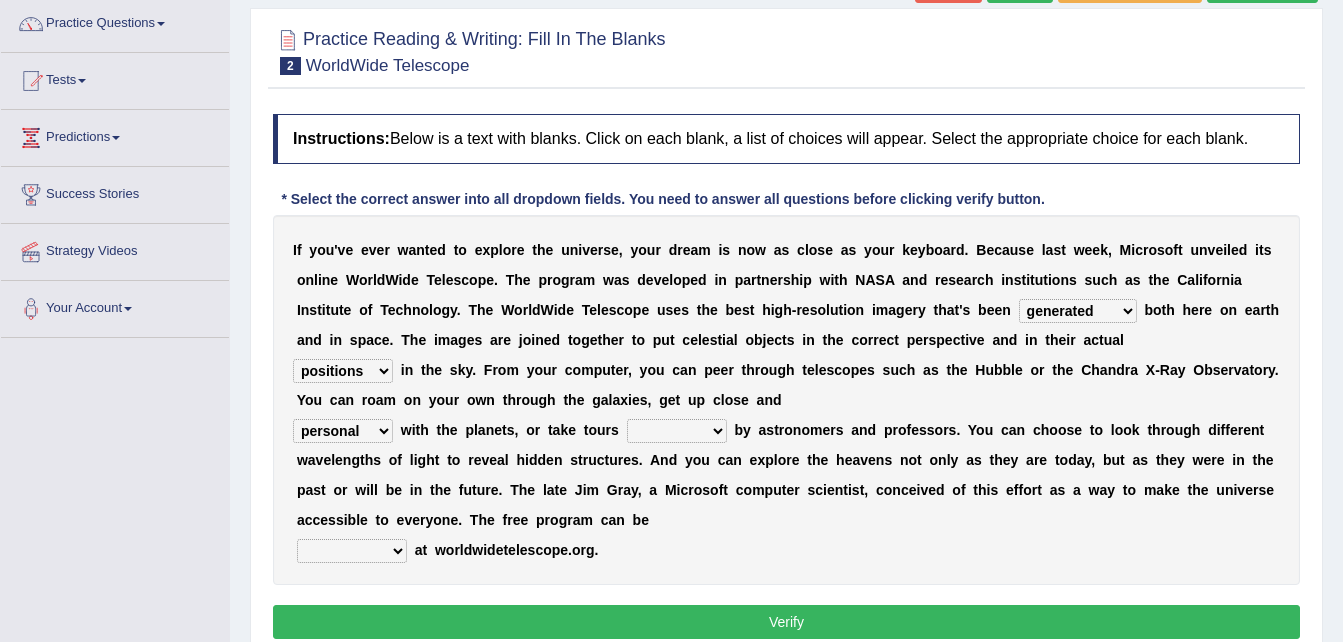 click on "personal individual apart polite" at bounding box center [343, 431] 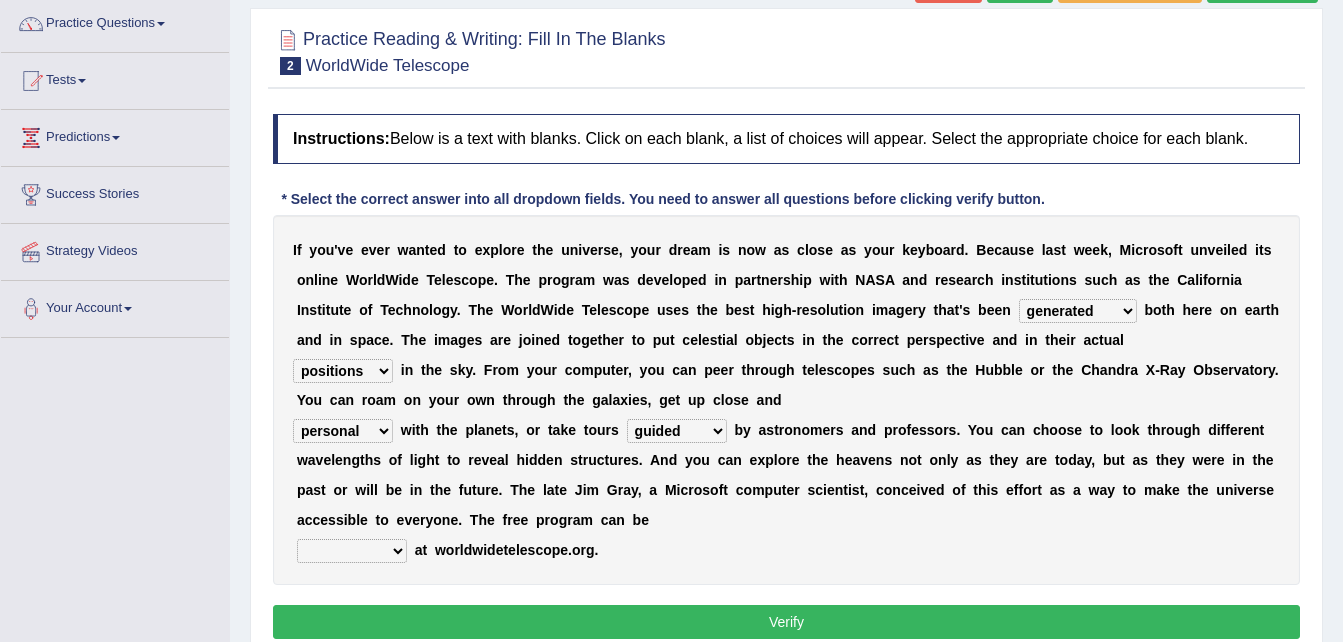 click on "guide guided guiding to guide" at bounding box center [677, 431] 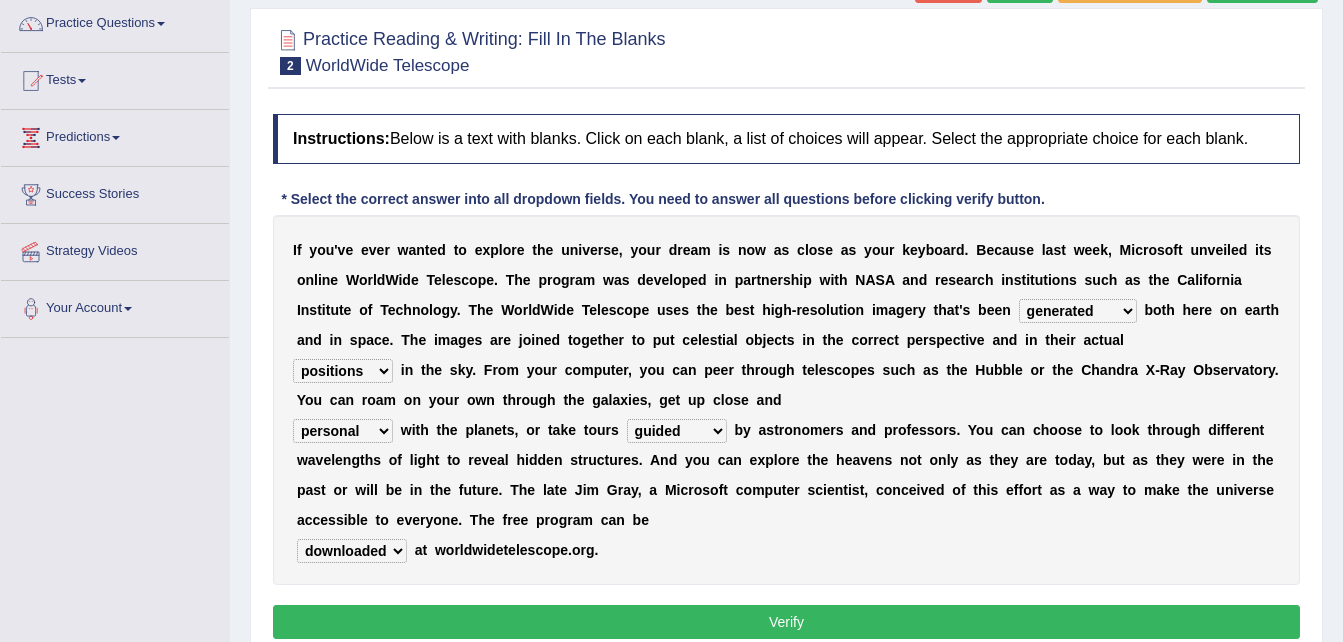 click on "upheld downloaded loaded posted" at bounding box center [352, 551] 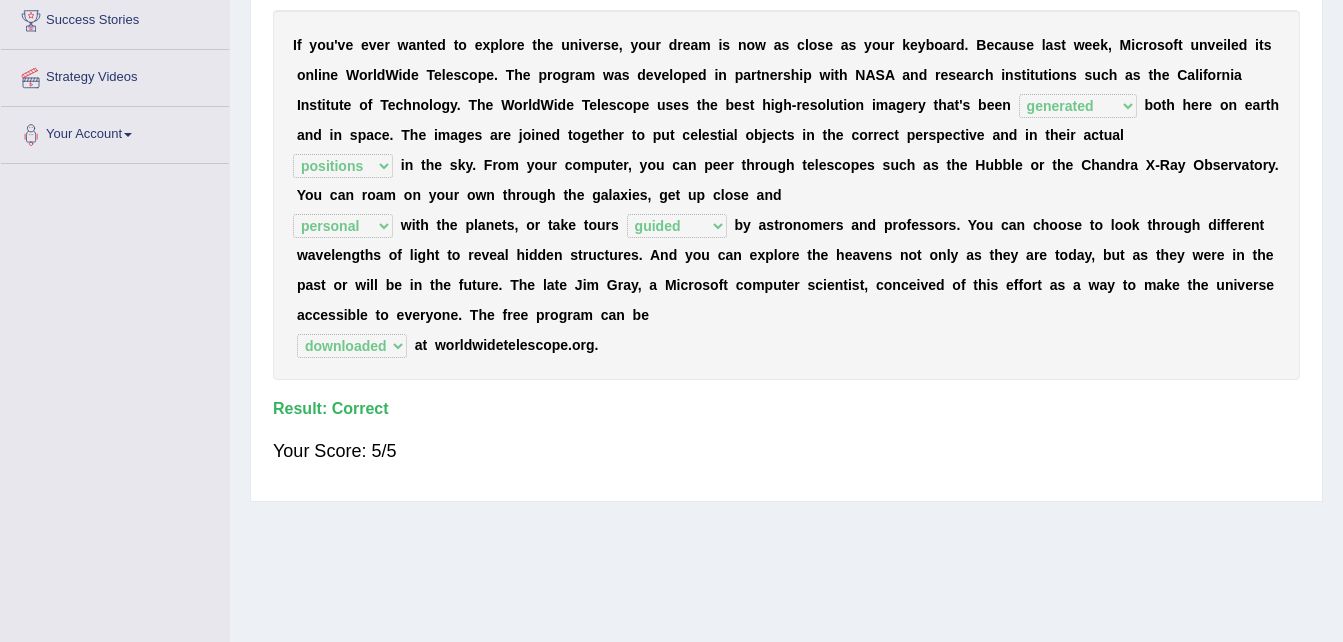 scroll, scrollTop: 408, scrollLeft: 0, axis: vertical 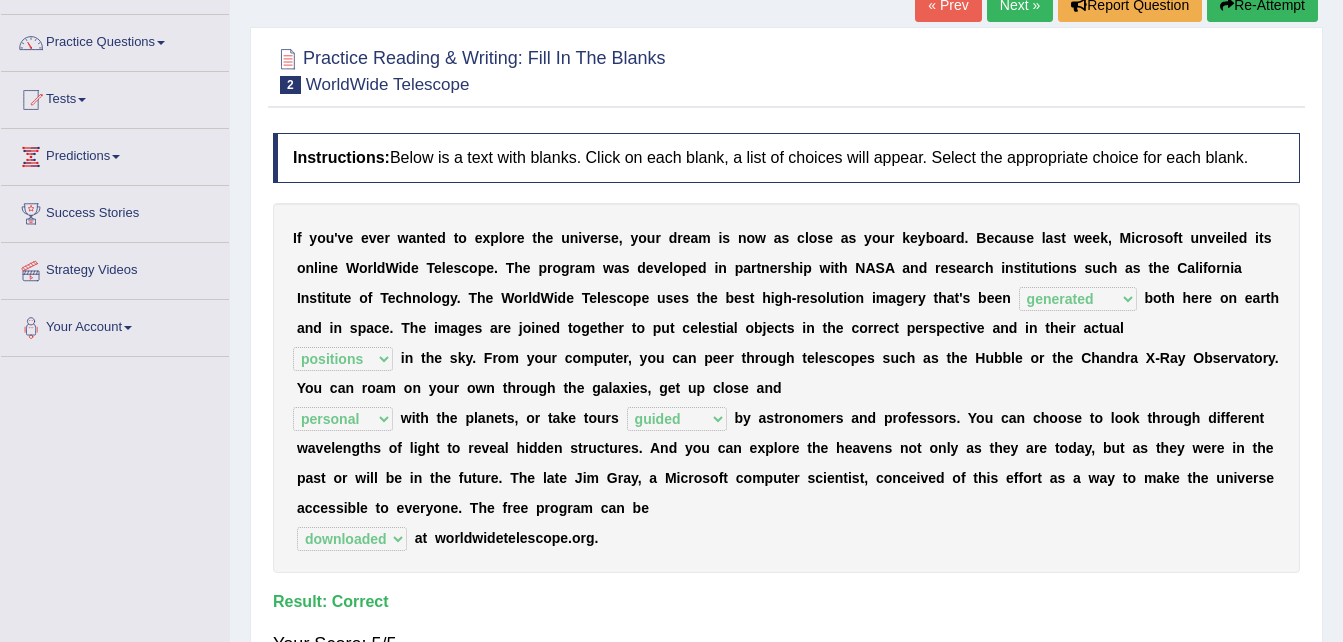 click on "Next »" at bounding box center (1020, 5) 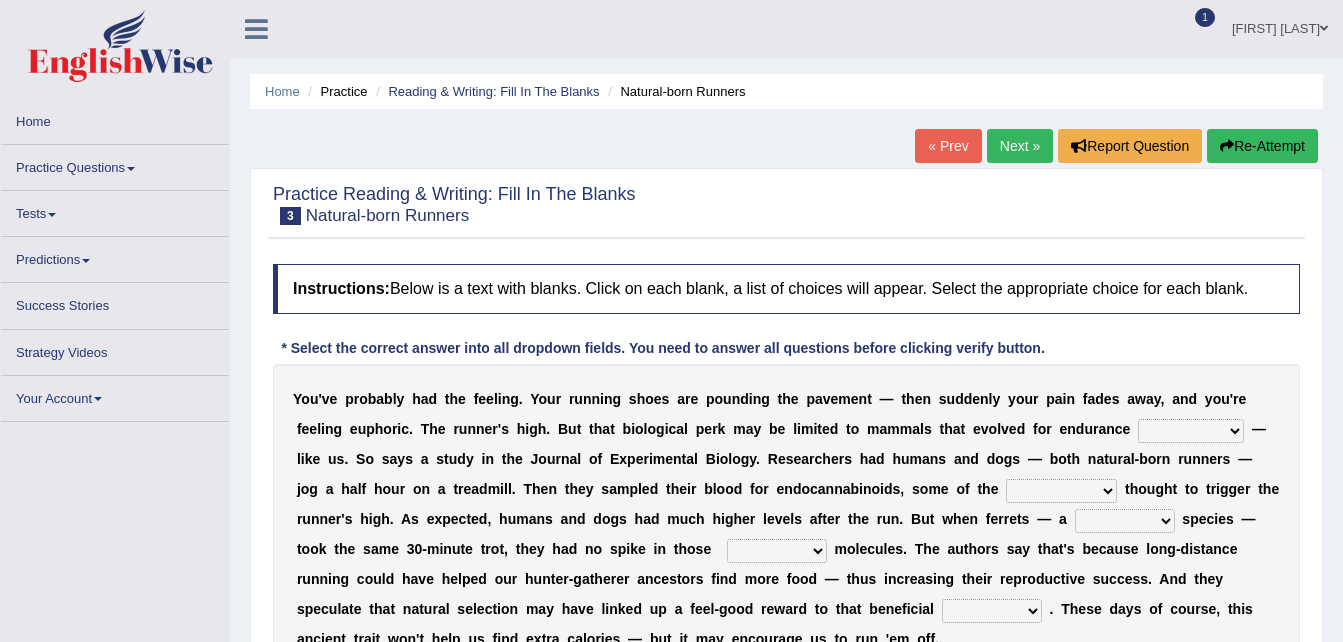 scroll, scrollTop: 0, scrollLeft: 0, axis: both 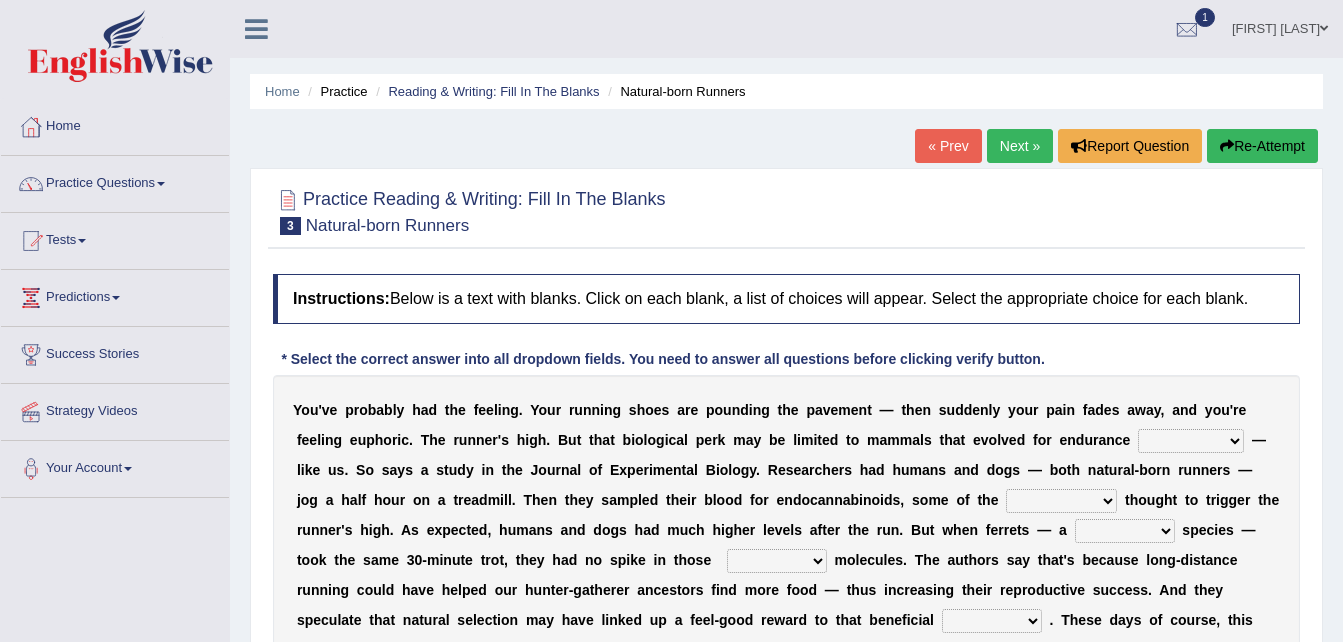click on "dykes personalize classifies exercise" at bounding box center (1191, 441) 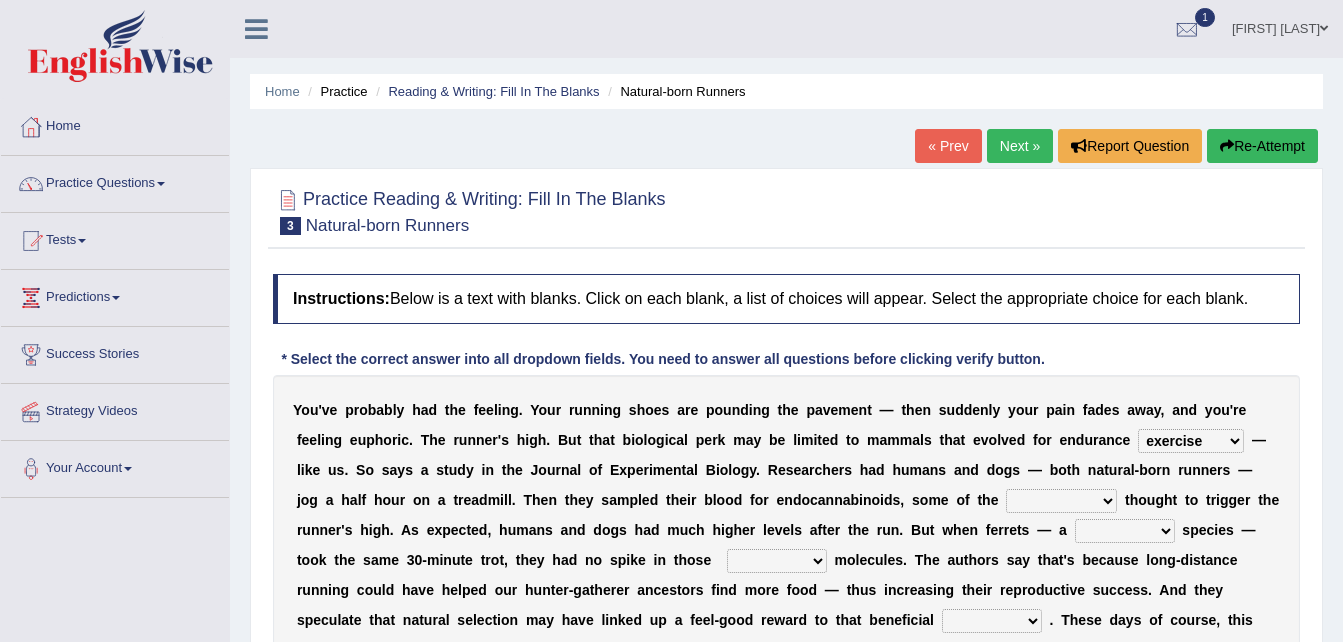 click on "dykes personalize classifies exercise" at bounding box center (1191, 441) 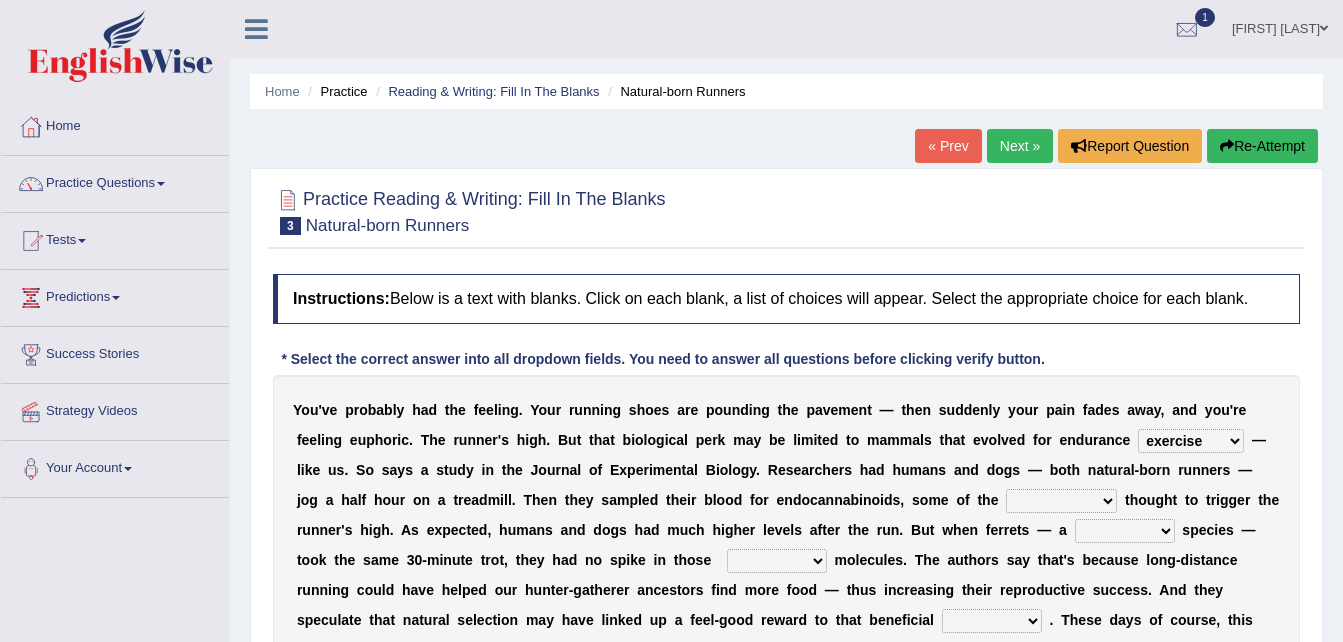 click on "almshouse turnarounds compounds foxhounds" at bounding box center (1061, 501) 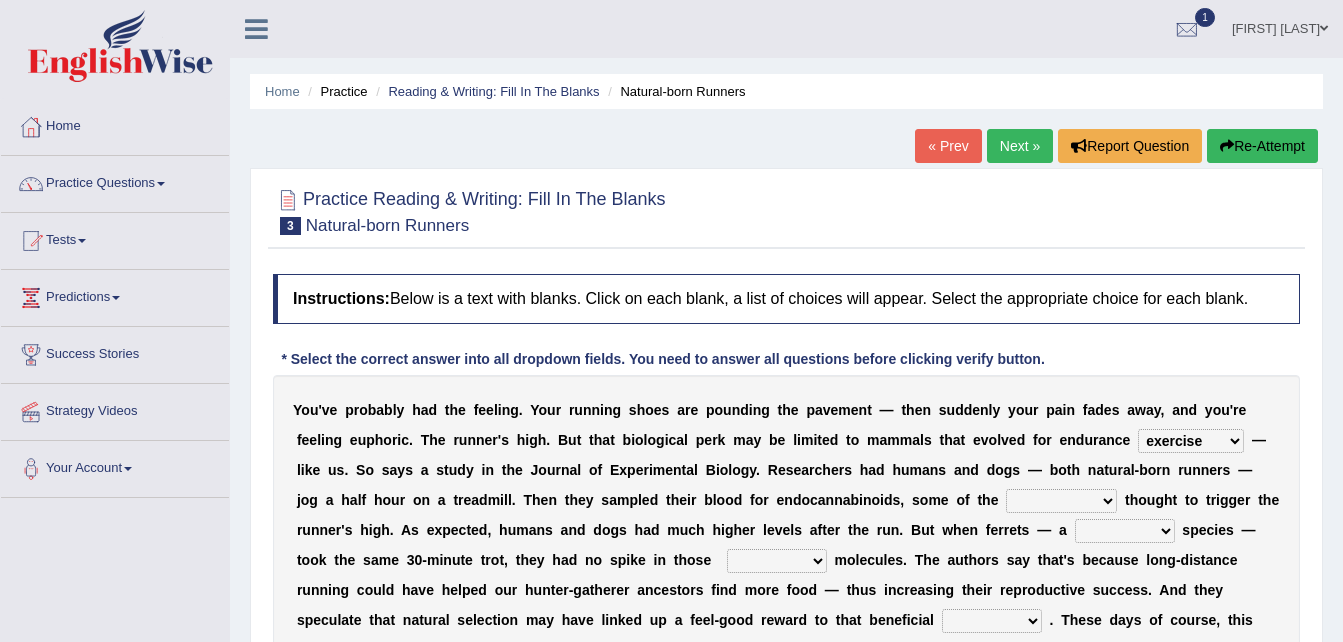 select on "compounds" 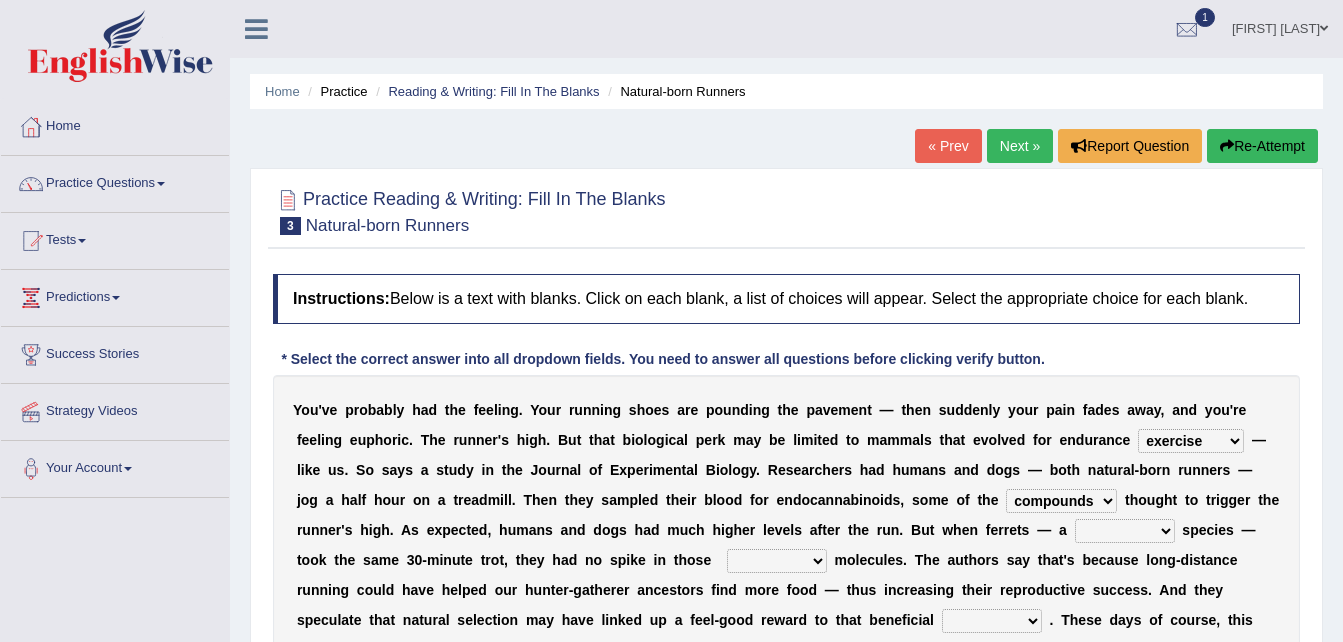 click on "almshouse turnarounds compounds foxhounds" at bounding box center (1061, 501) 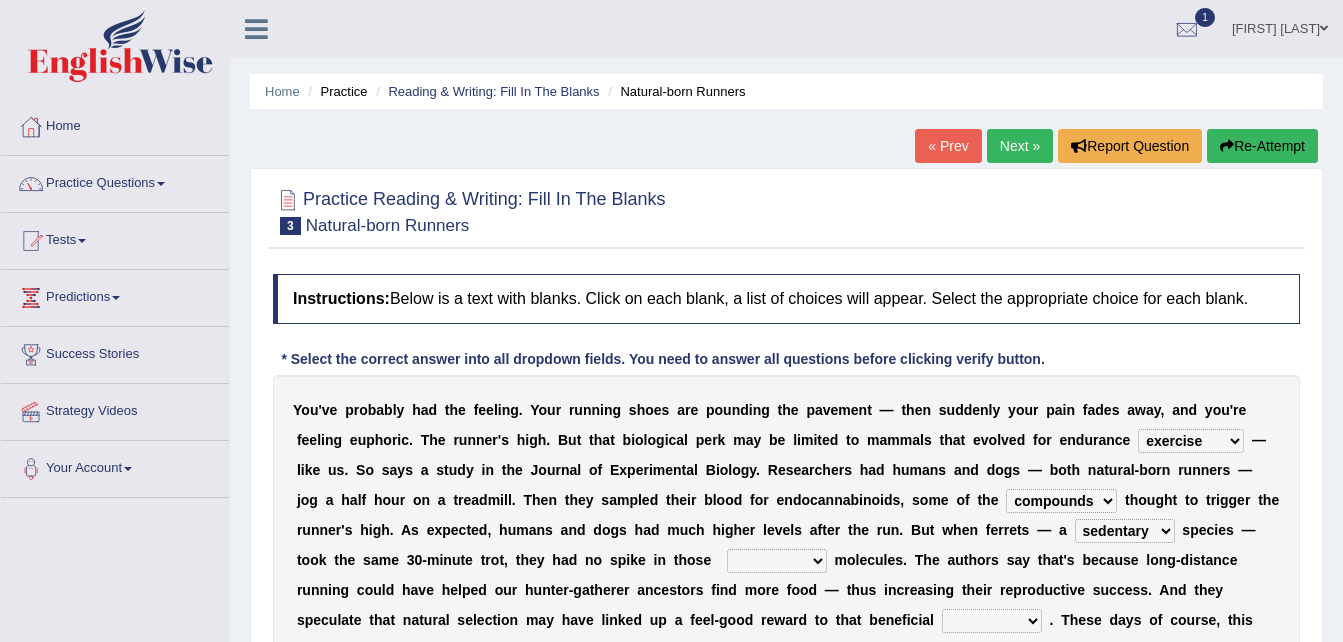 click on "excellency merely faerie sedentary" at bounding box center (1125, 531) 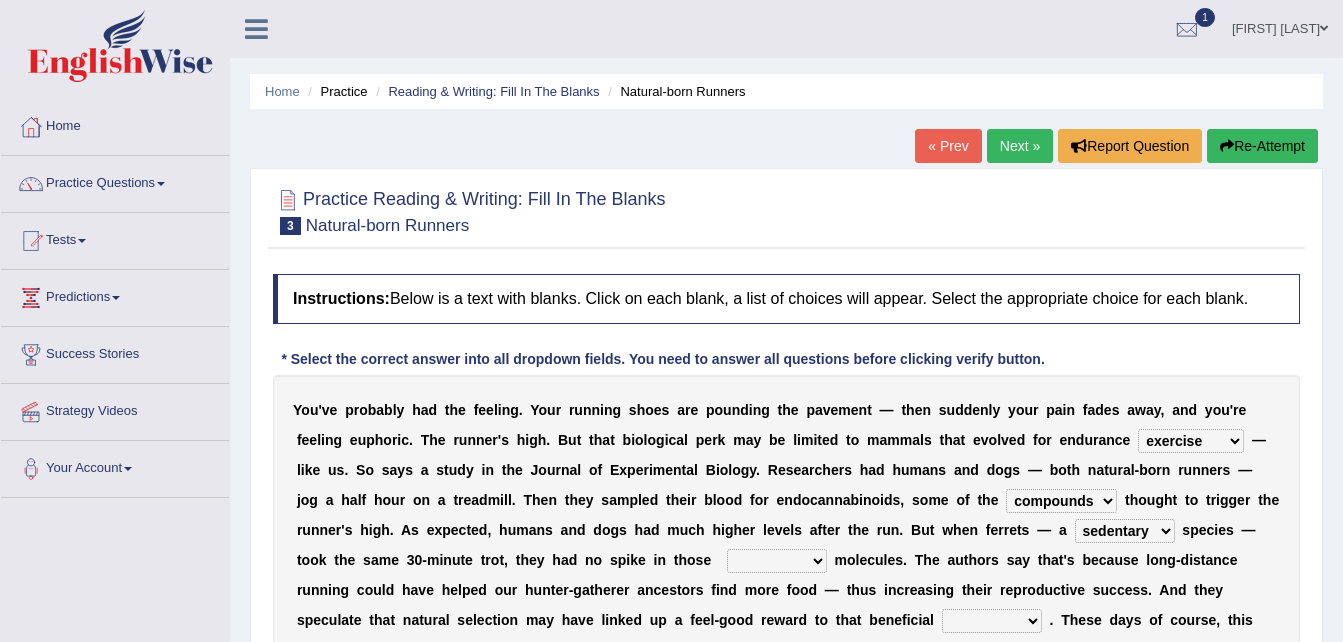 click on "groaned feel-good inchoate loaned" at bounding box center (777, 561) 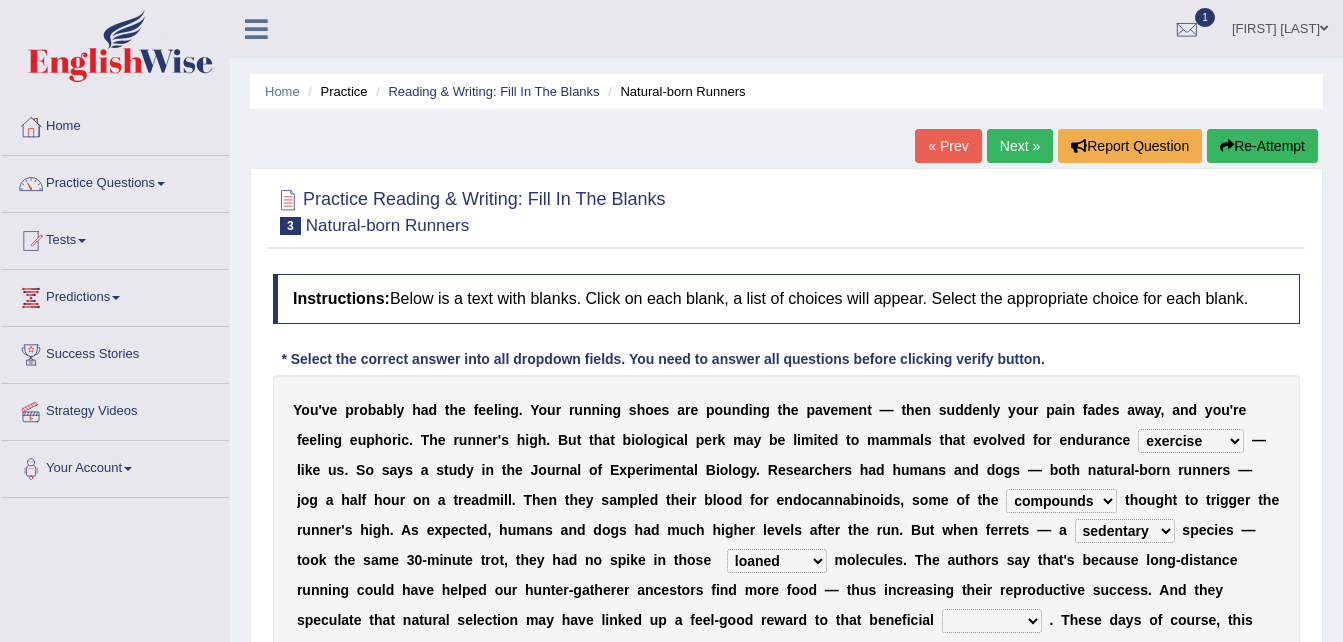 click on "groaned feel-good inchoate loaned" at bounding box center (777, 561) 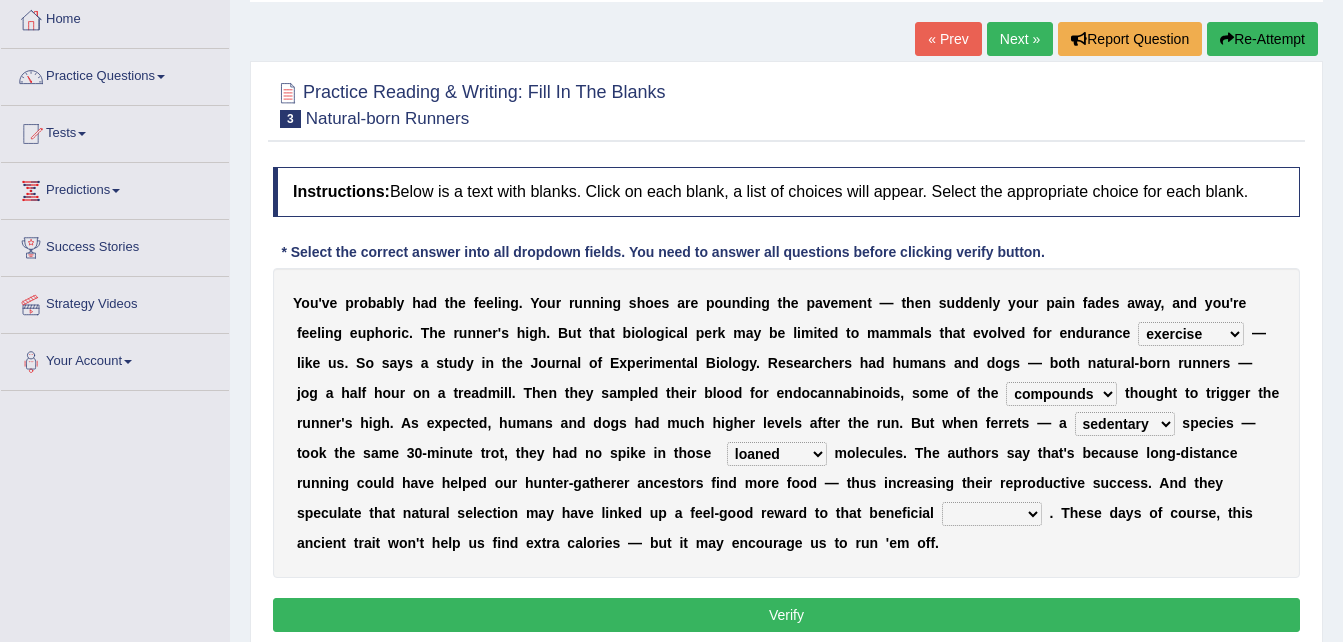 scroll, scrollTop: 120, scrollLeft: 0, axis: vertical 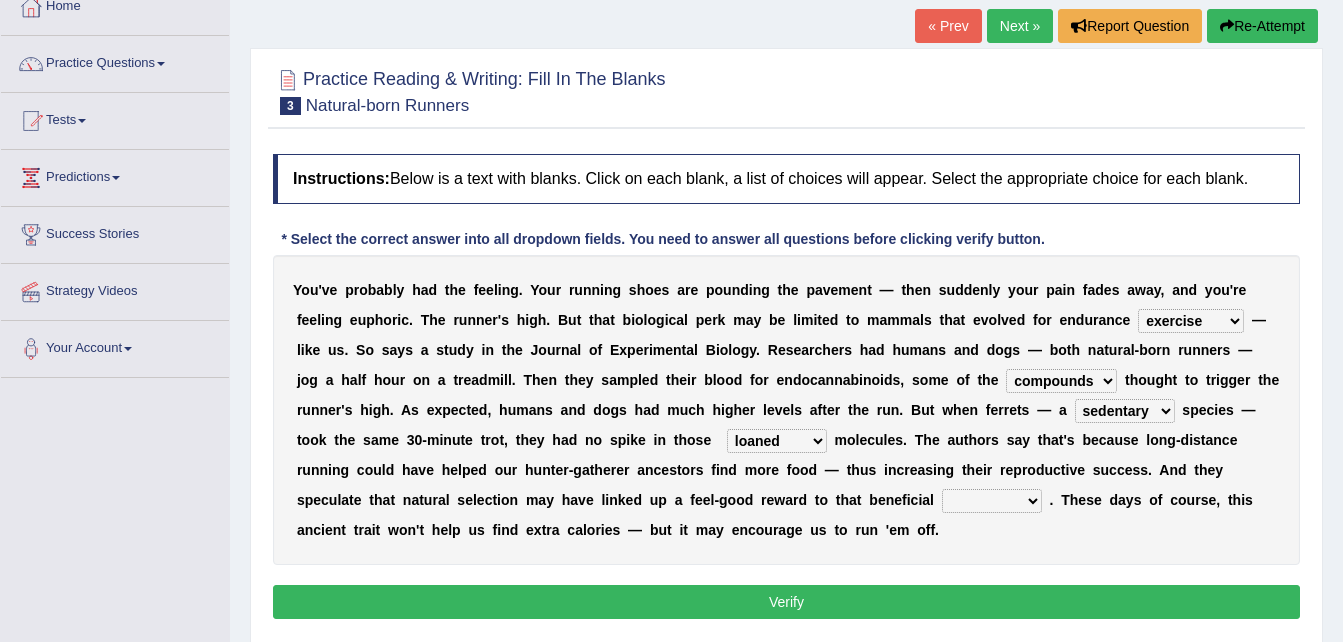 click on "wager exchanger behavior regulator" at bounding box center [992, 501] 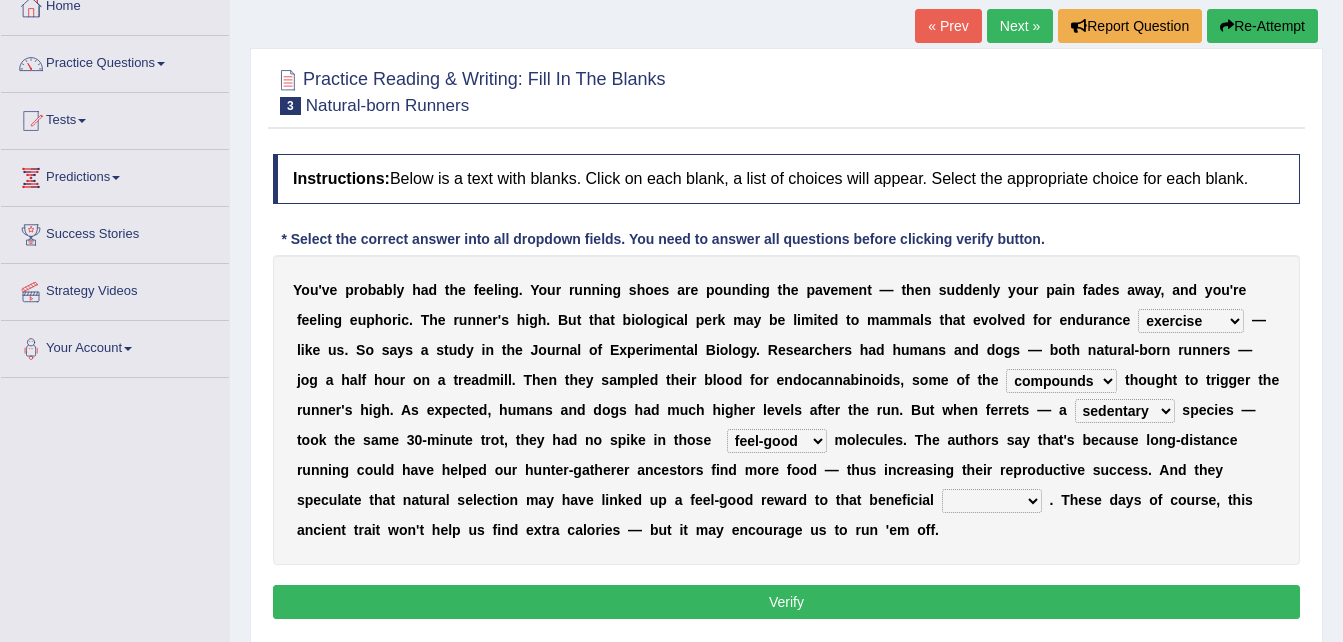 click on "groaned feel-good inchoate loaned" at bounding box center (777, 441) 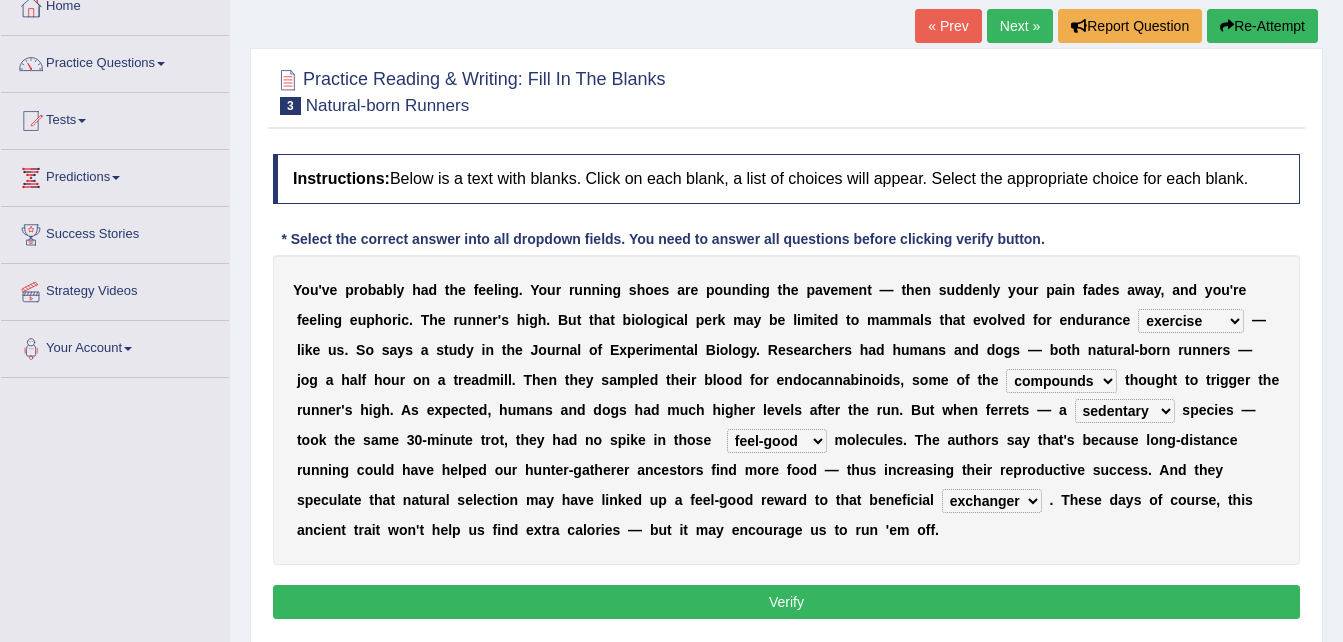 click on "wager exchanger behavior regulator" at bounding box center [992, 501] 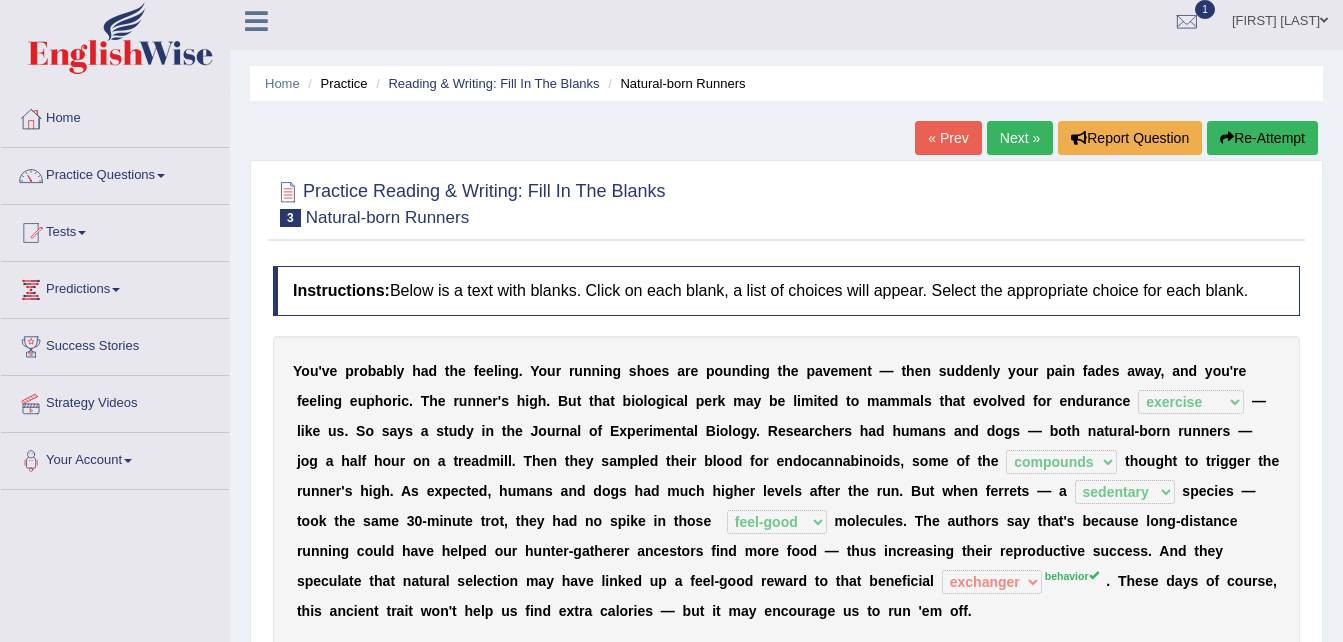 scroll, scrollTop: 0, scrollLeft: 0, axis: both 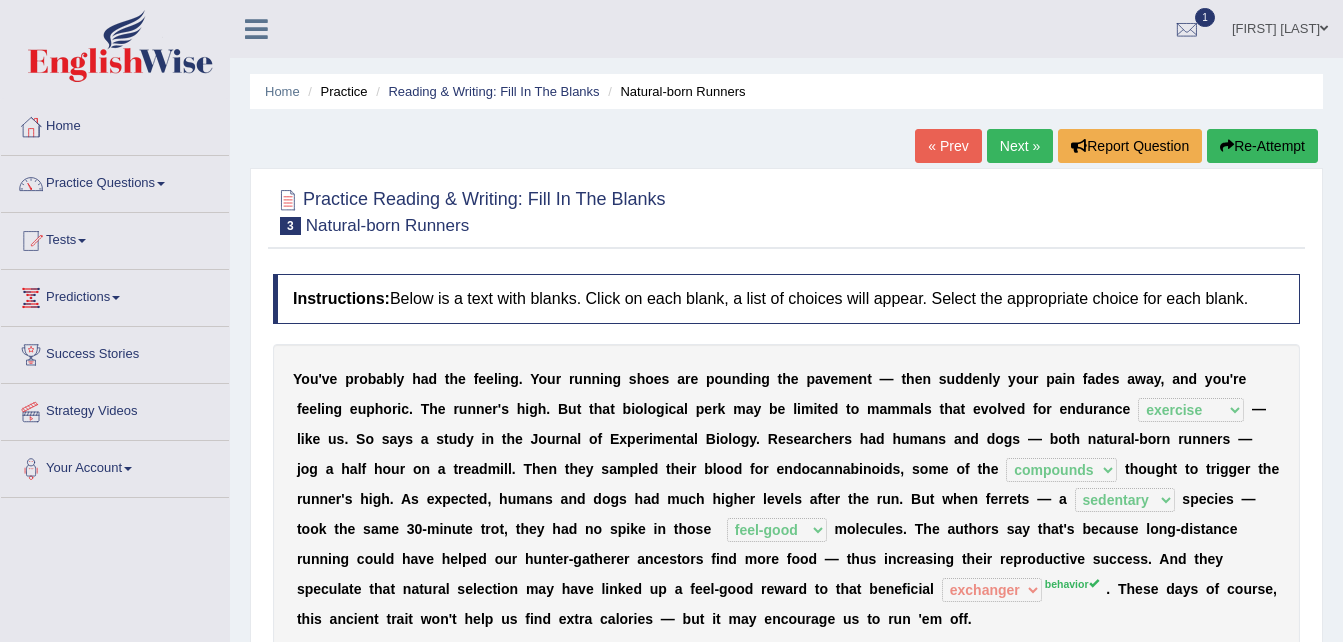 click on "Erick Chavula" at bounding box center (1280, 26) 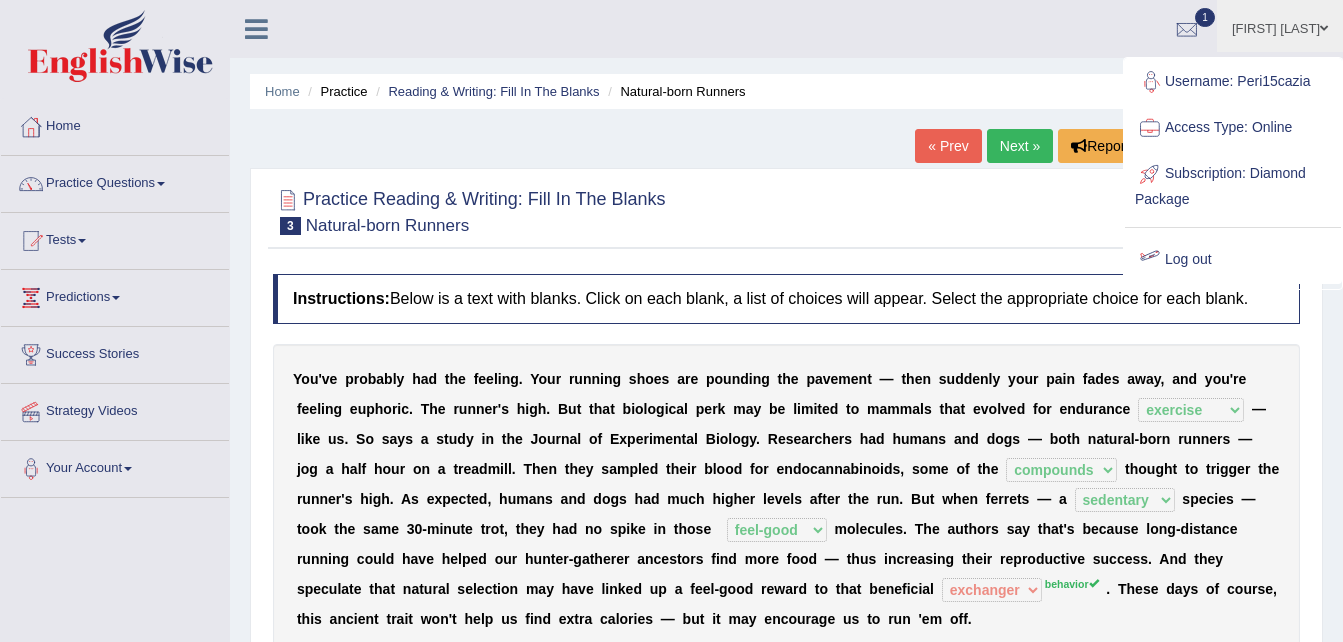 click on "Log out" at bounding box center (1233, 260) 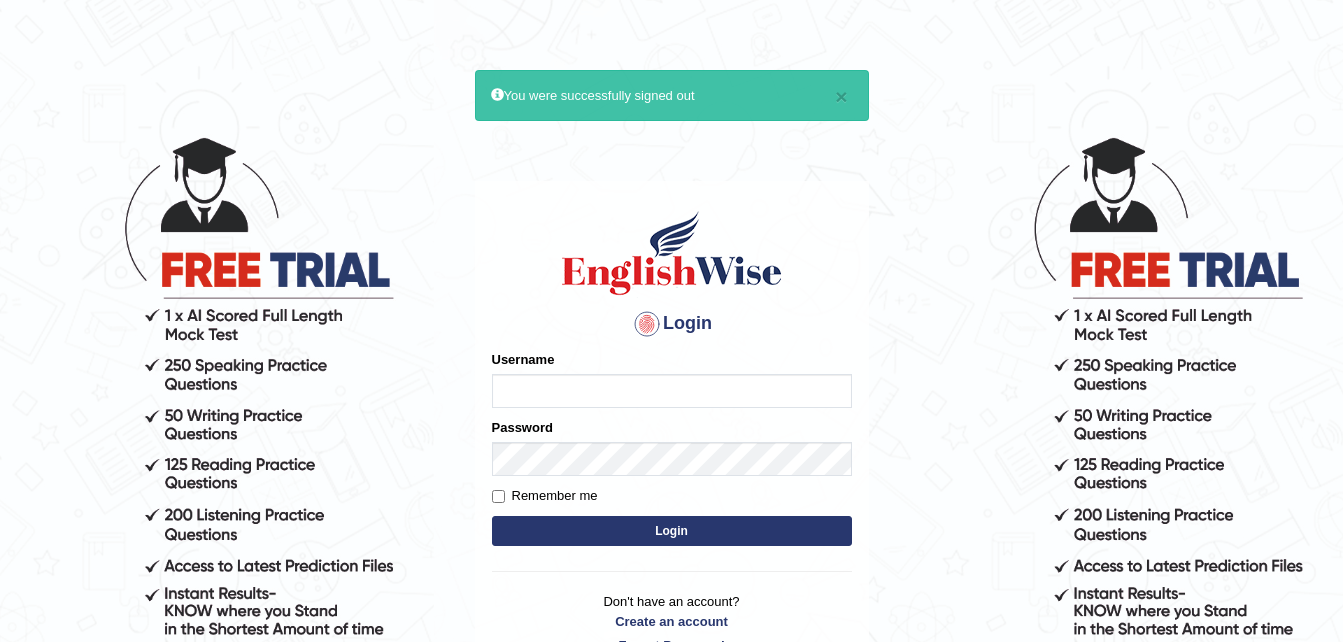 scroll, scrollTop: 0, scrollLeft: 0, axis: both 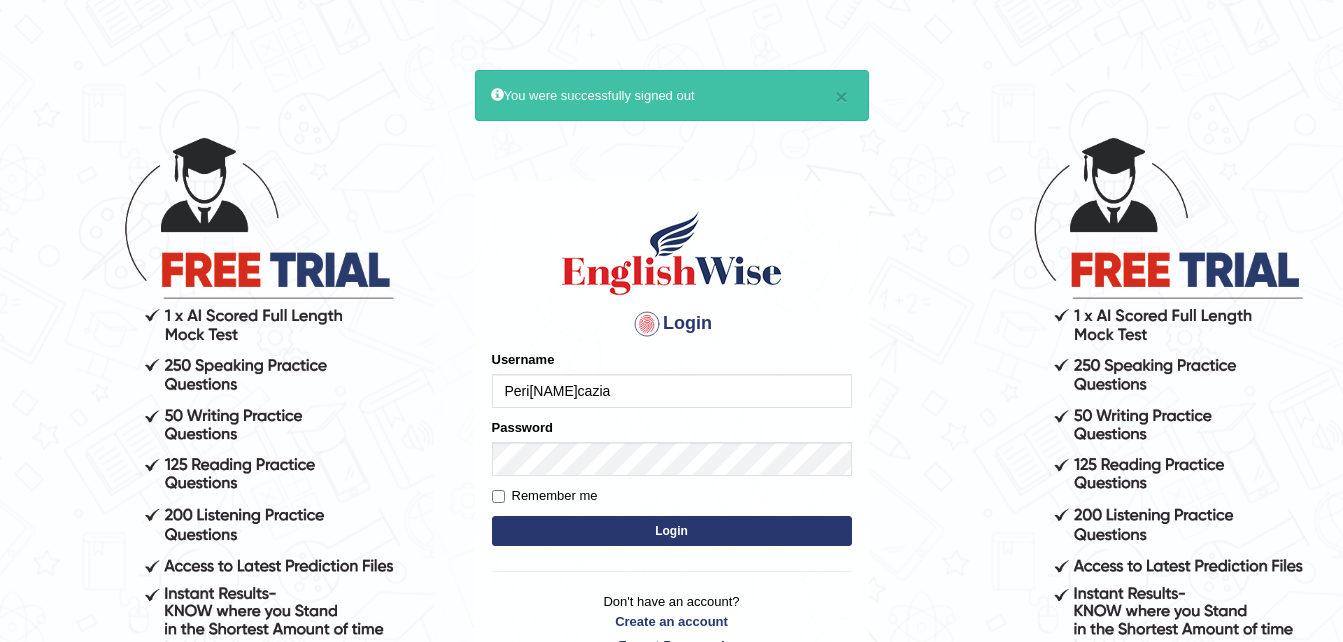 click on "Login" at bounding box center (672, 531) 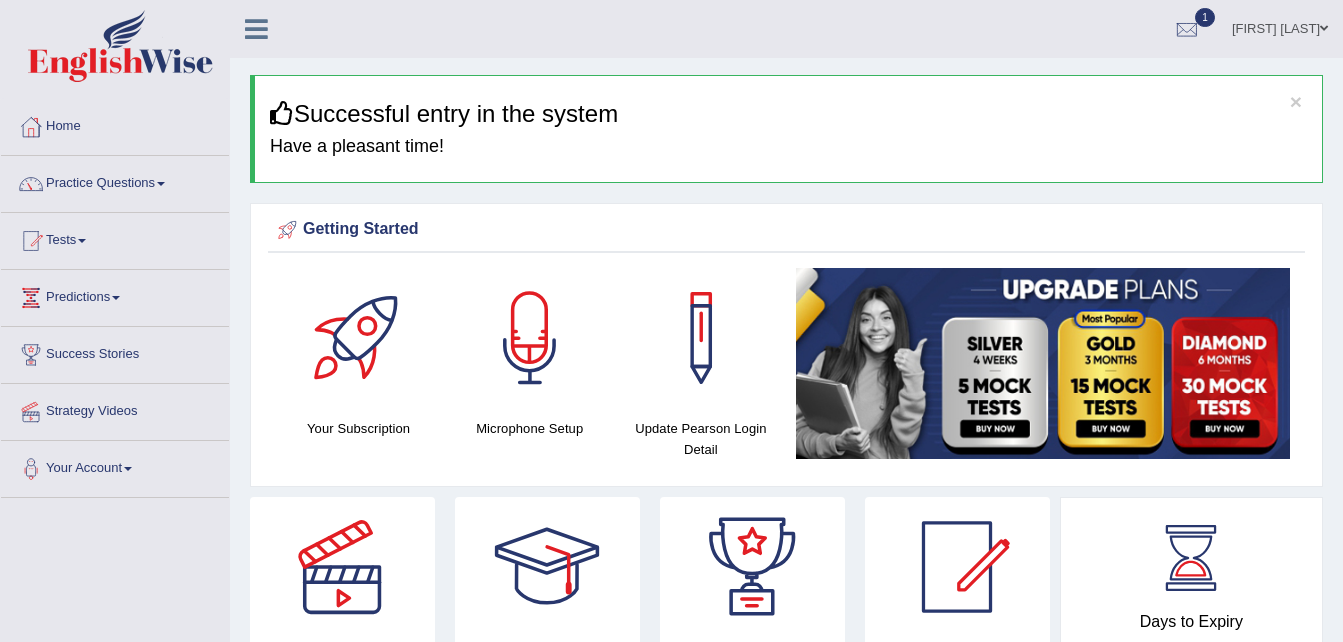 scroll, scrollTop: 0, scrollLeft: 0, axis: both 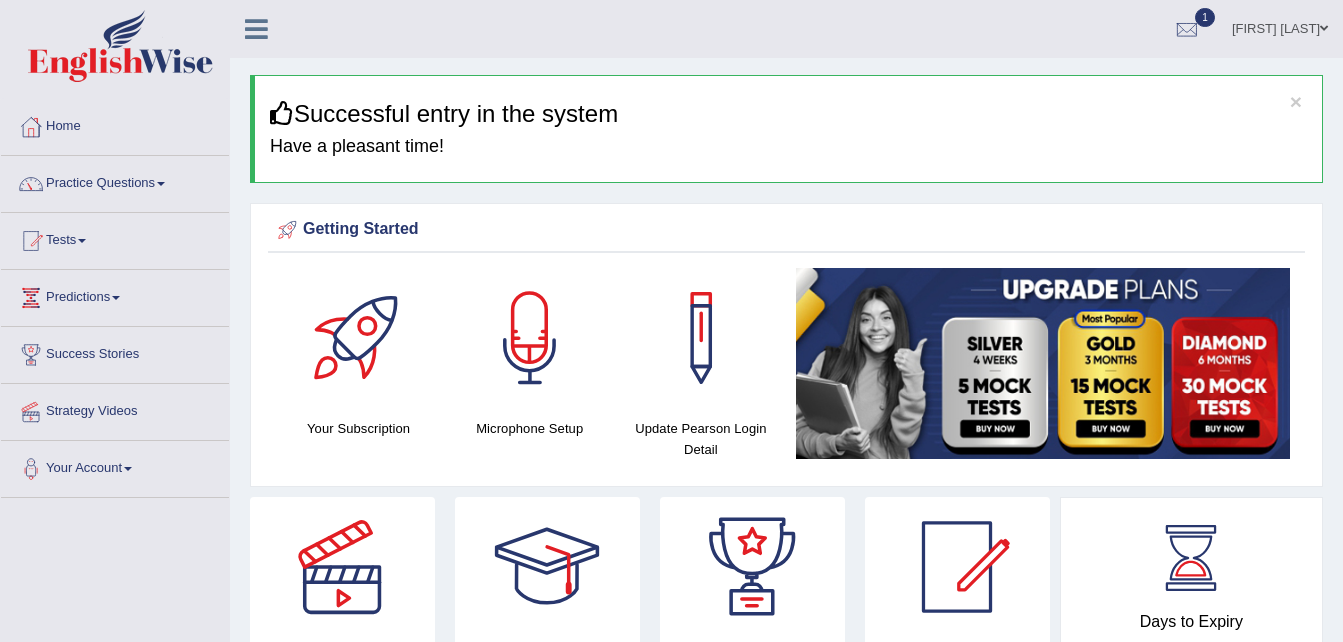 click on "[FIRST] [LAST]" at bounding box center [1280, 26] 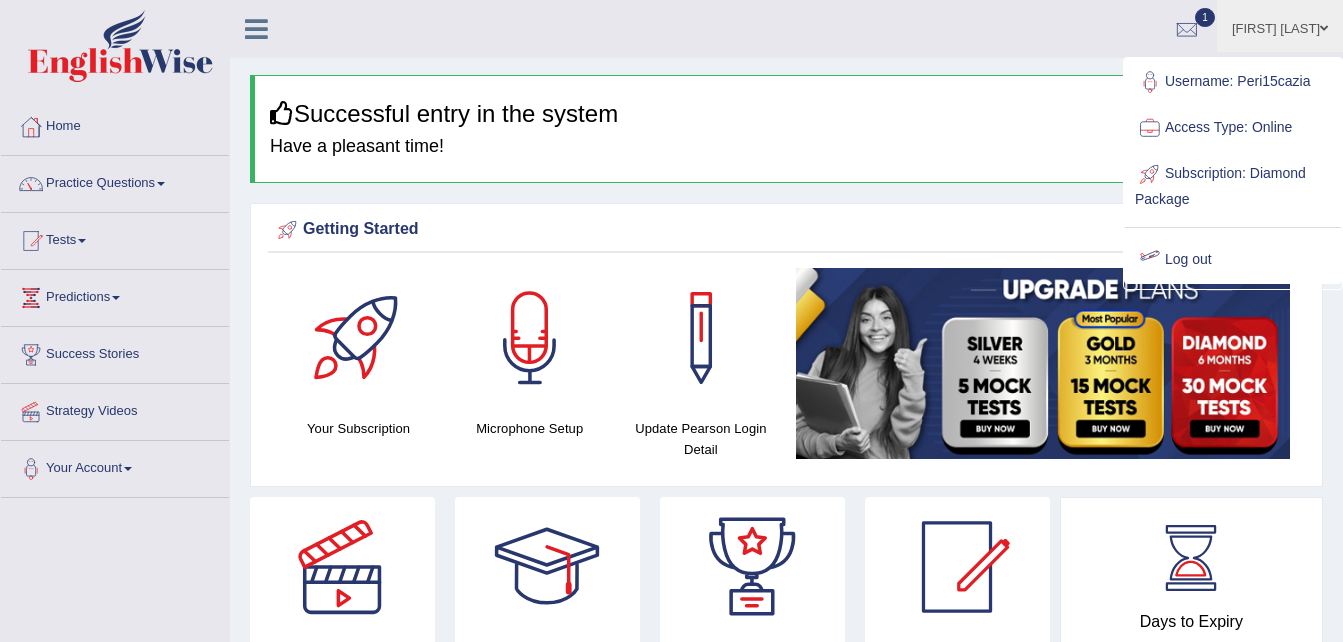 click on "Log out" at bounding box center (1233, 260) 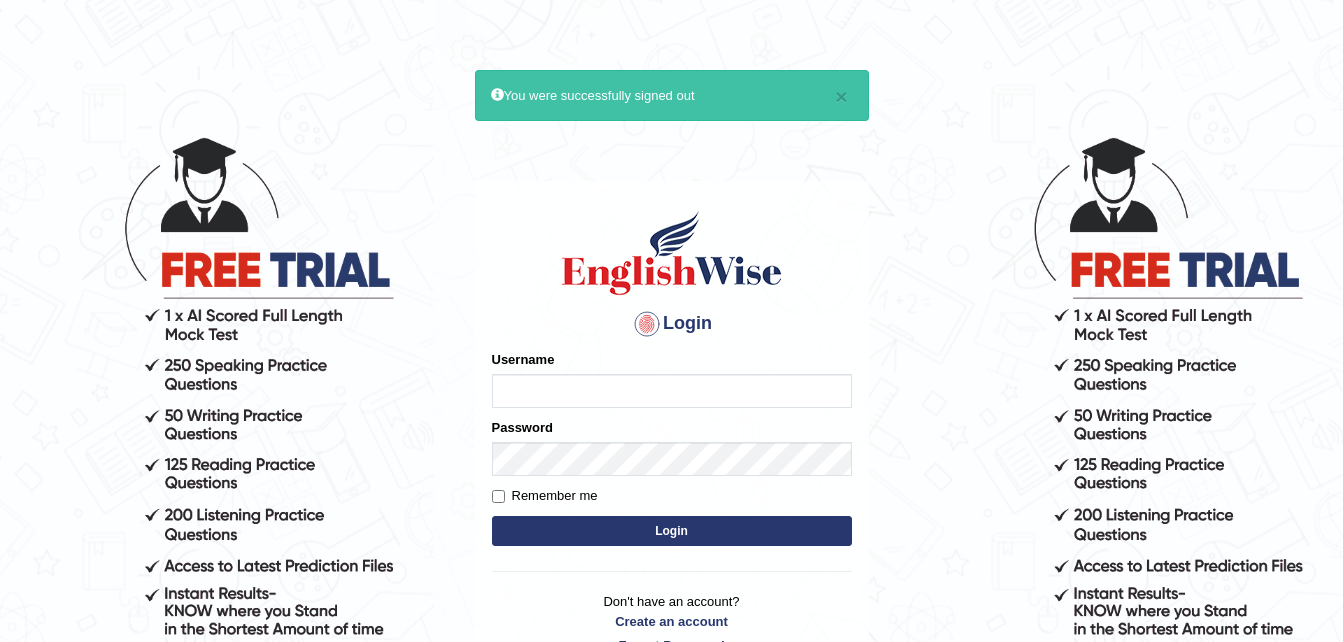 scroll, scrollTop: 0, scrollLeft: 0, axis: both 